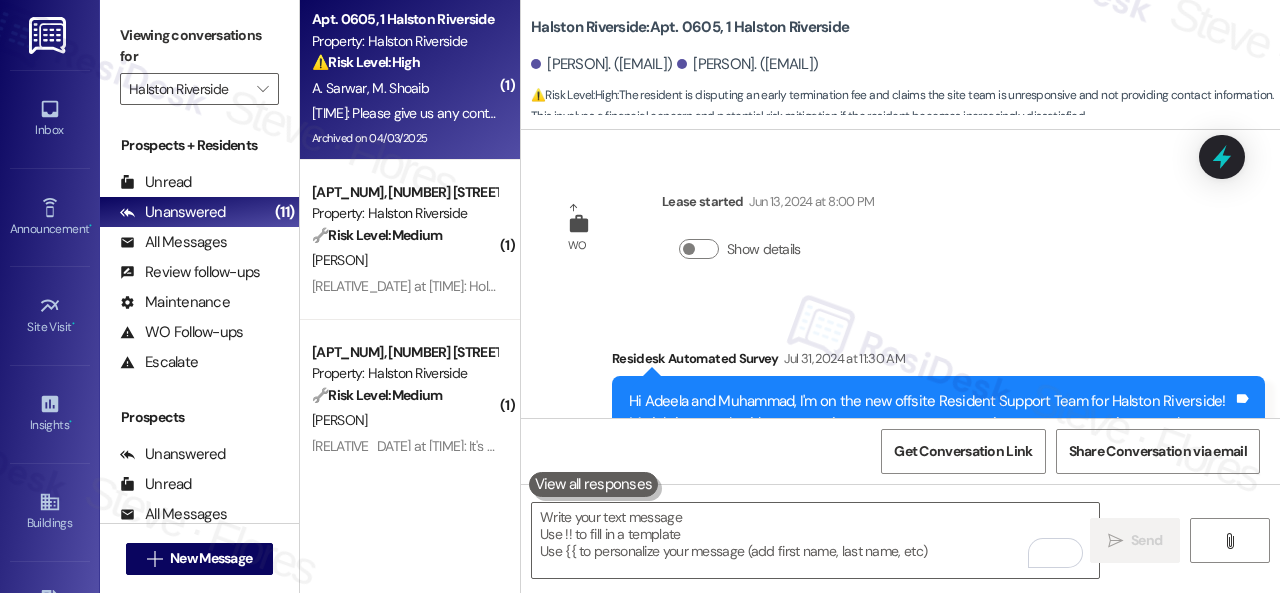 scroll, scrollTop: 0, scrollLeft: 0, axis: both 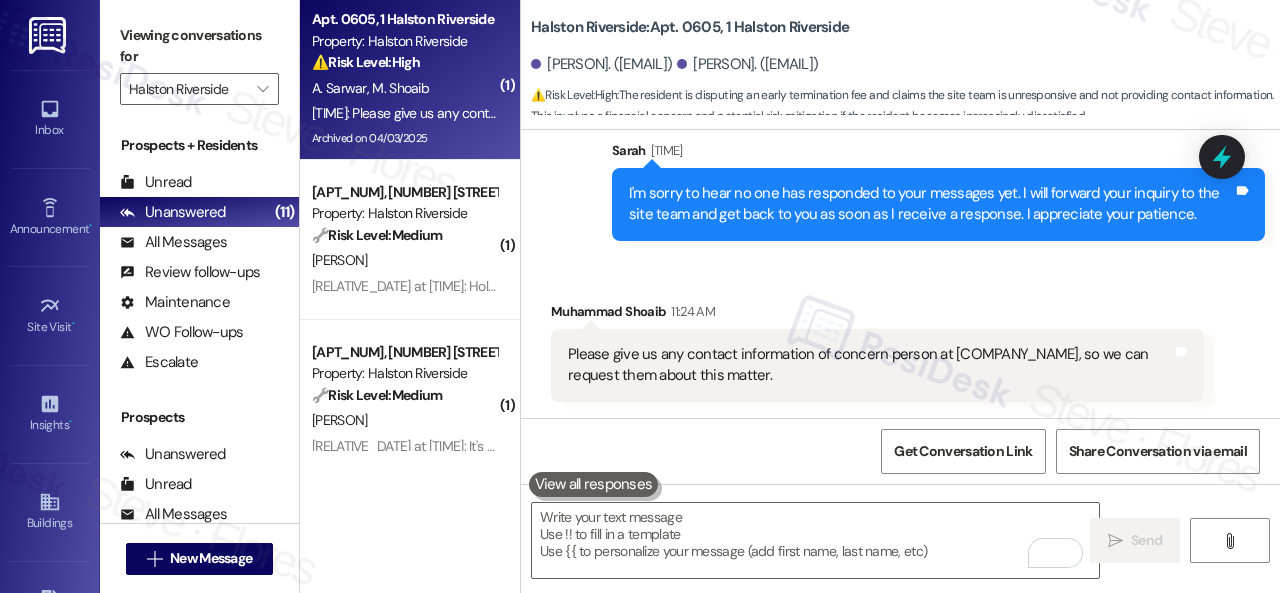 click on "Received via SMS [PERSON] [TIME] Please give us any contact information of concern person at [COMPANY_NAME], so we can request them about this matter. Tags and notes" at bounding box center (900, 336) 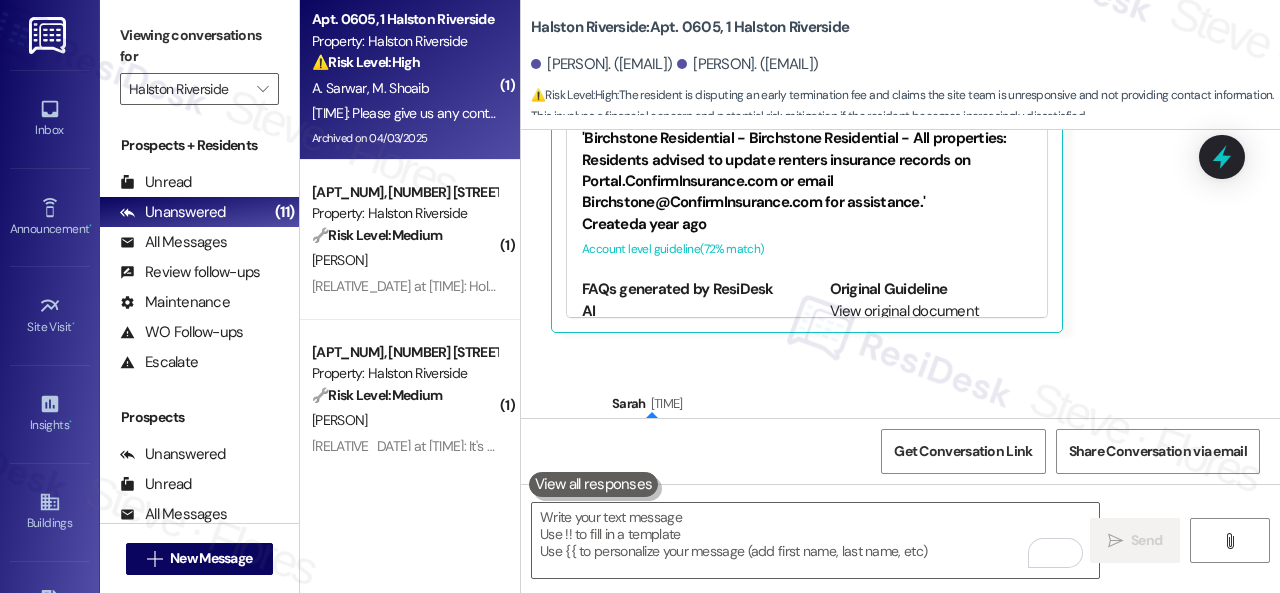 scroll, scrollTop: 26426, scrollLeft: 0, axis: vertical 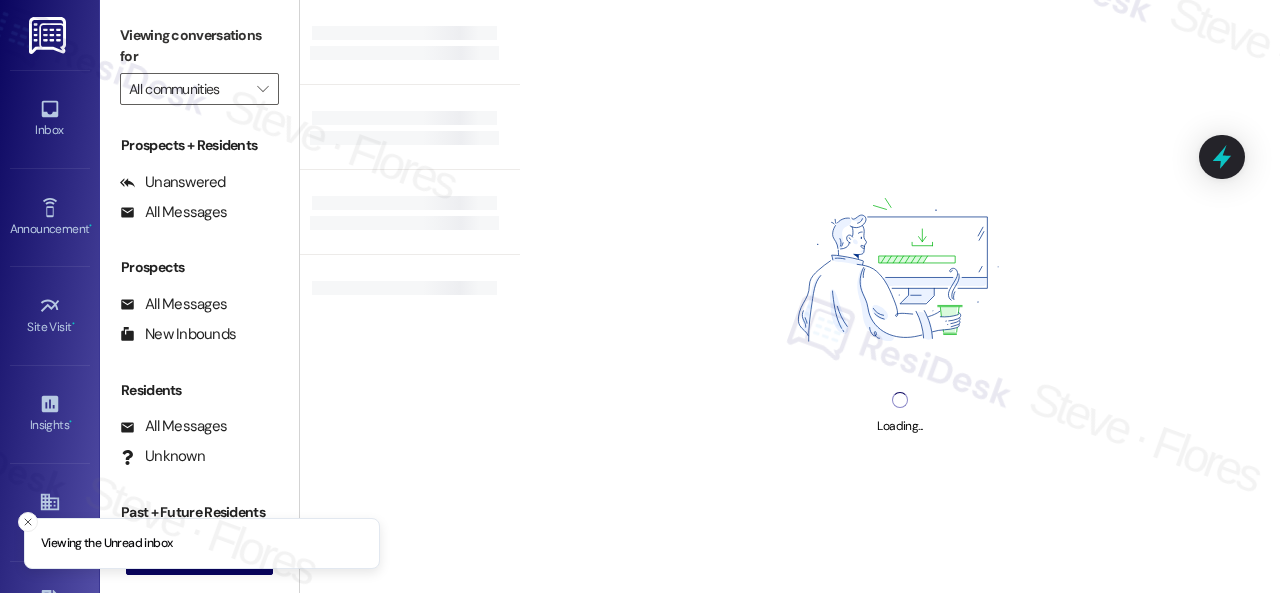 type on "Halston Riverside" 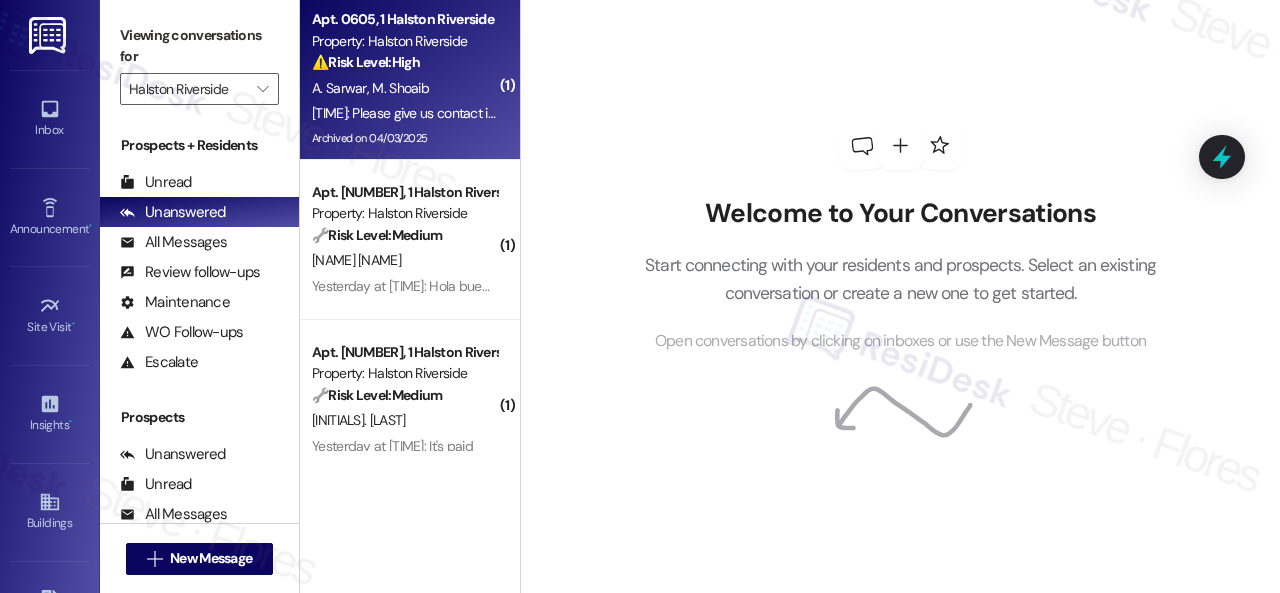 click on "A. Sarwar M. Shoaib" at bounding box center [404, 88] 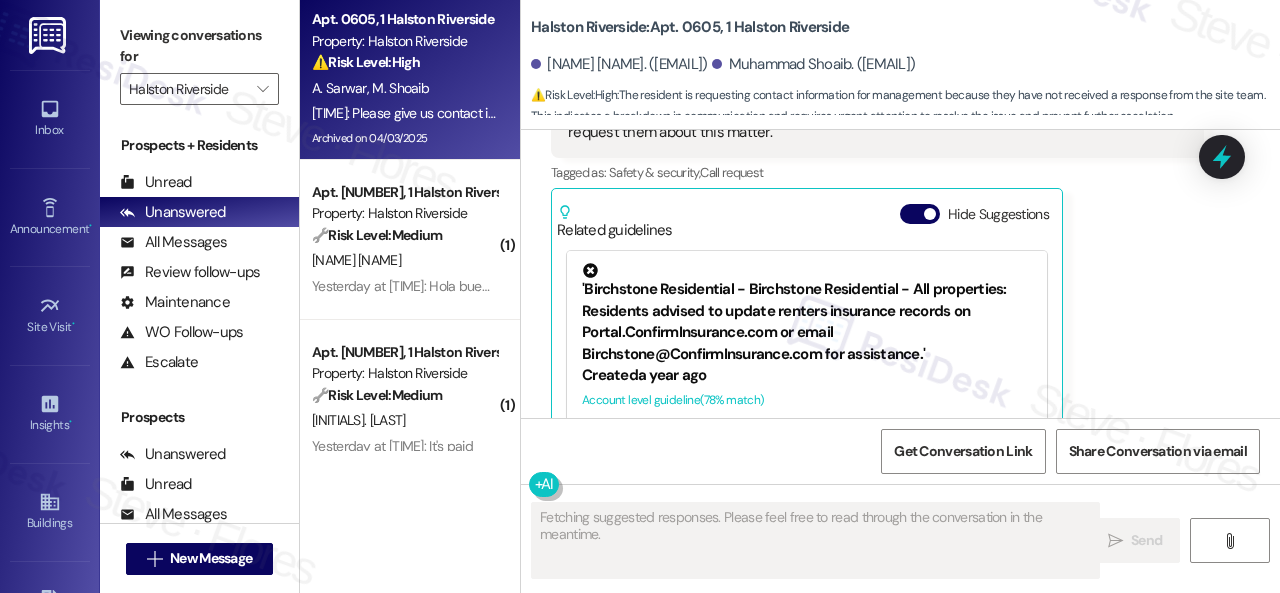 scroll, scrollTop: 27044, scrollLeft: 0, axis: vertical 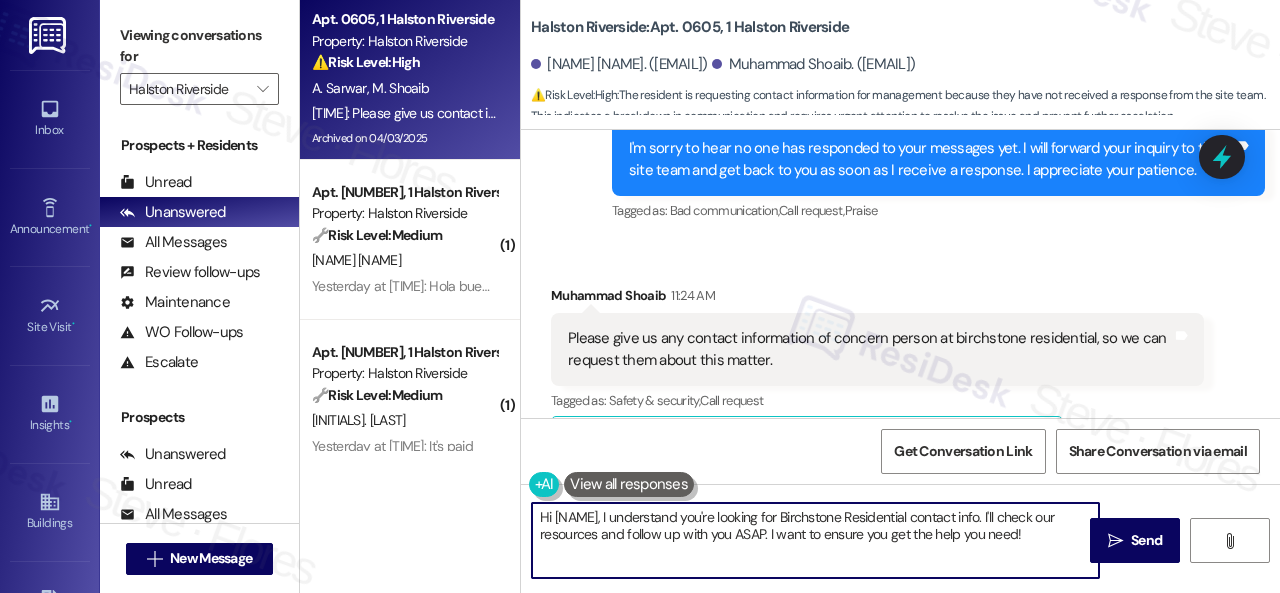 drag, startPoint x: 791, startPoint y: 537, endPoint x: 1060, endPoint y: 536, distance: 269.00186 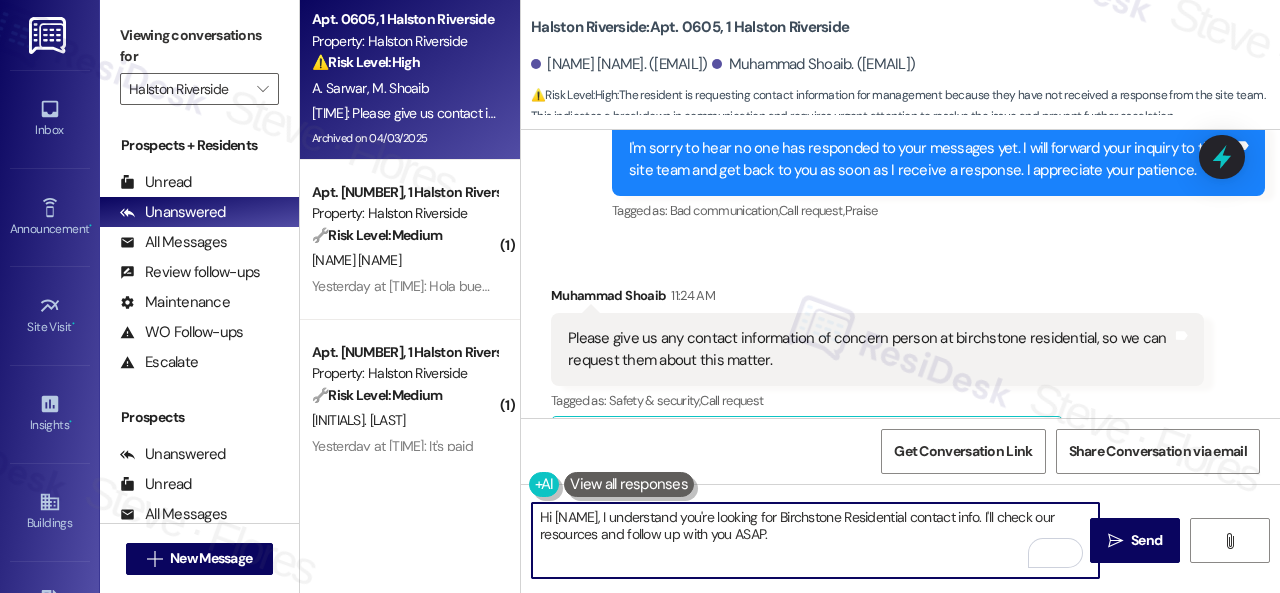 click on "Hi [NAME], I understand you're looking for Birchstone Residential contact info. I'll check our resources and follow up with you ASAP." at bounding box center [815, 540] 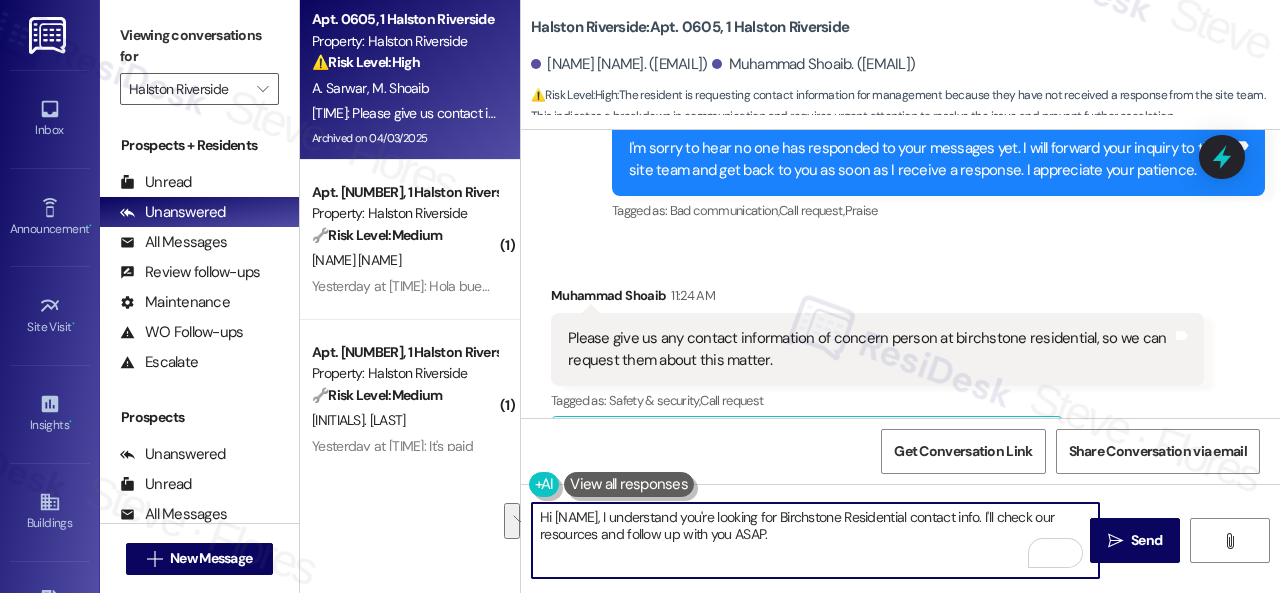 drag, startPoint x: 644, startPoint y: 528, endPoint x: 494, endPoint y: 494, distance: 153.80507 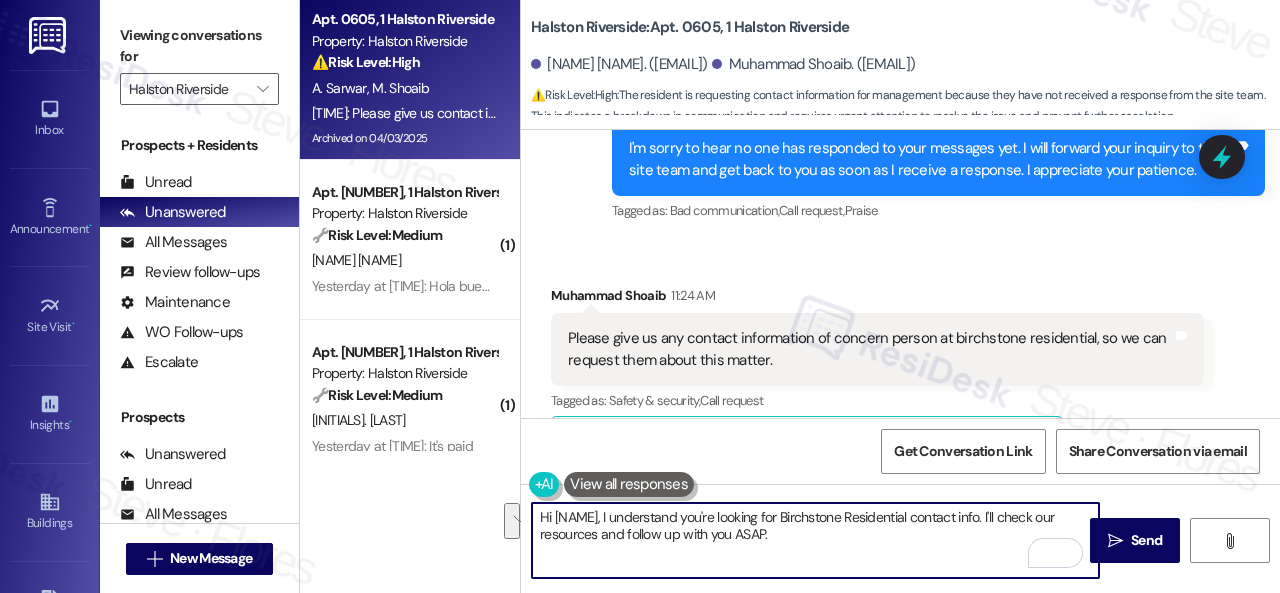 click on "Apt. [APT_NUM], [NUMBER] Halston Riverside Property: Halston Riverside ⚠️  Risk Level:  High The resident is requesting contact information for management because they have not received a response from the site team. This indicates a breakdown in communication and requires urgent attention to resolve the issue and prevent further escalation. [INITIALS]. [INITIALS]. [TIME]: Please give us any contact information of concern person at birchstone residential,  so we can request them about this matter. [TIME]: Please give us any contact information of concern person at birchstone residential,  so we can request them about this matter. Archived on [MONTH]/[DAY]/[YEAR] ( 1 ) Apt. [APT_NUM], [NUMBER] Halston Riverside Property: Halston Riverside 🔧  Risk Level:  Medium The resident is providing a heads-up about a future rent payment. This is a routine notification and doesn't indicate any immediate issues or disputes. [INITIALS]. ( 1 ) Apt. [APT_NUM], [NUMBER] Halston Riverside Property: Halston Riverside 🔧  Risk Level:  Medium [INITIALS]. ( 1 ) 🔧 Medium" at bounding box center (790, 296) 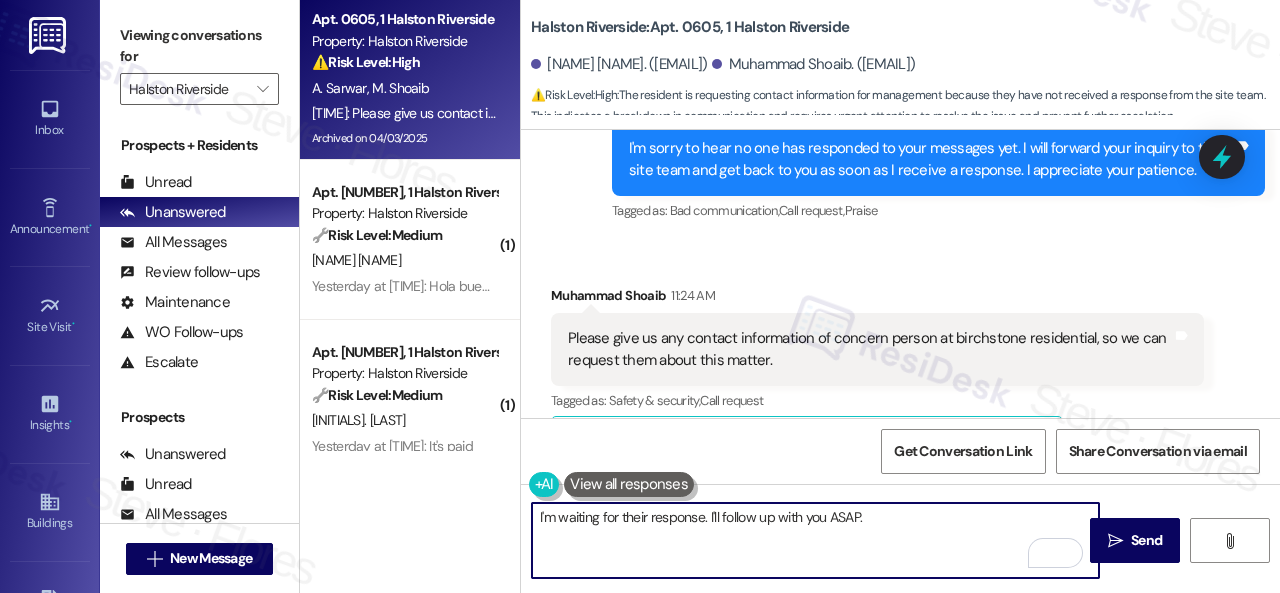 click on "I'm waiting for their response. I'll follow up with you ASAP." at bounding box center (815, 540) 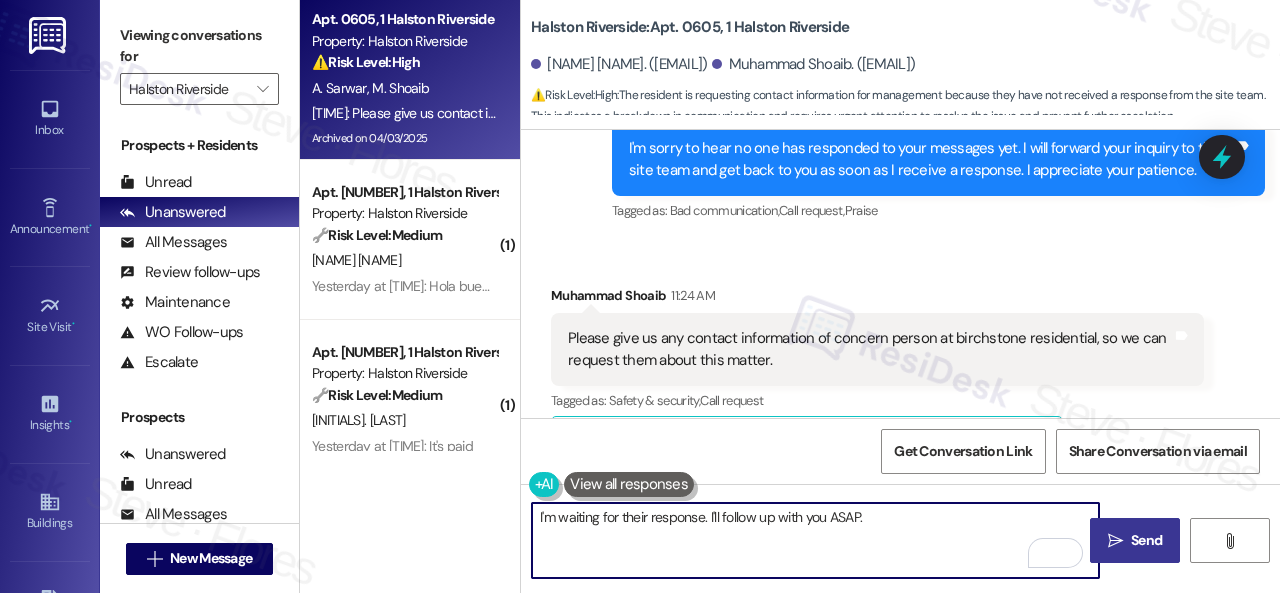type on "I'm waiting for their response. I'll follow up with you ASAP." 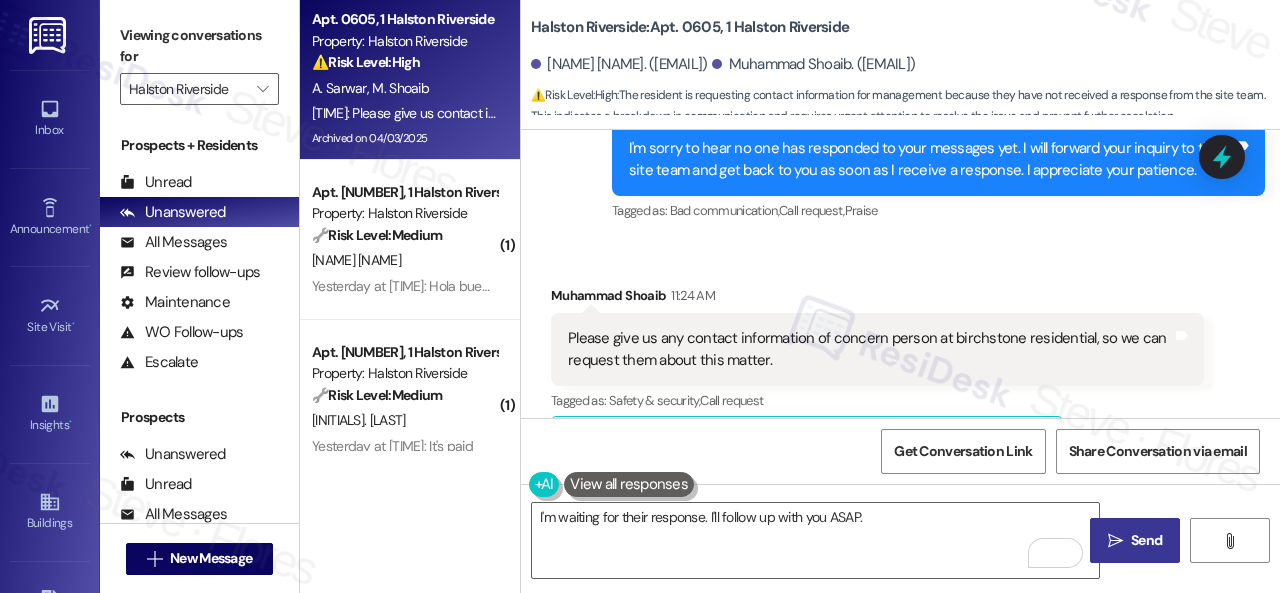 click on "Send" at bounding box center [1146, 540] 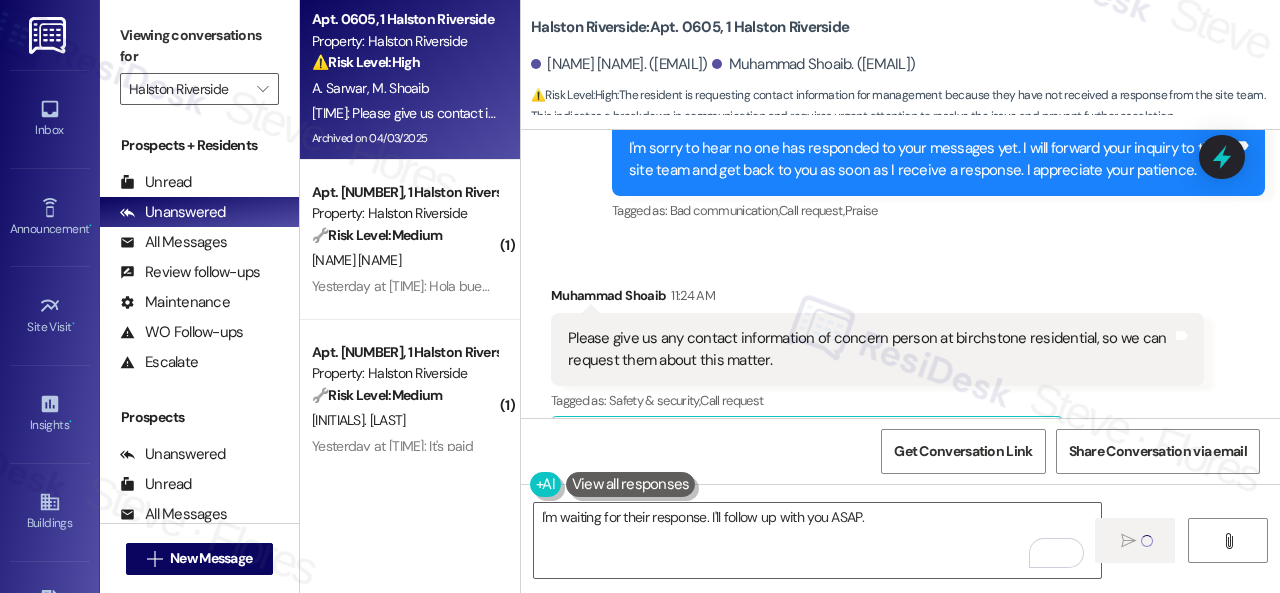 type 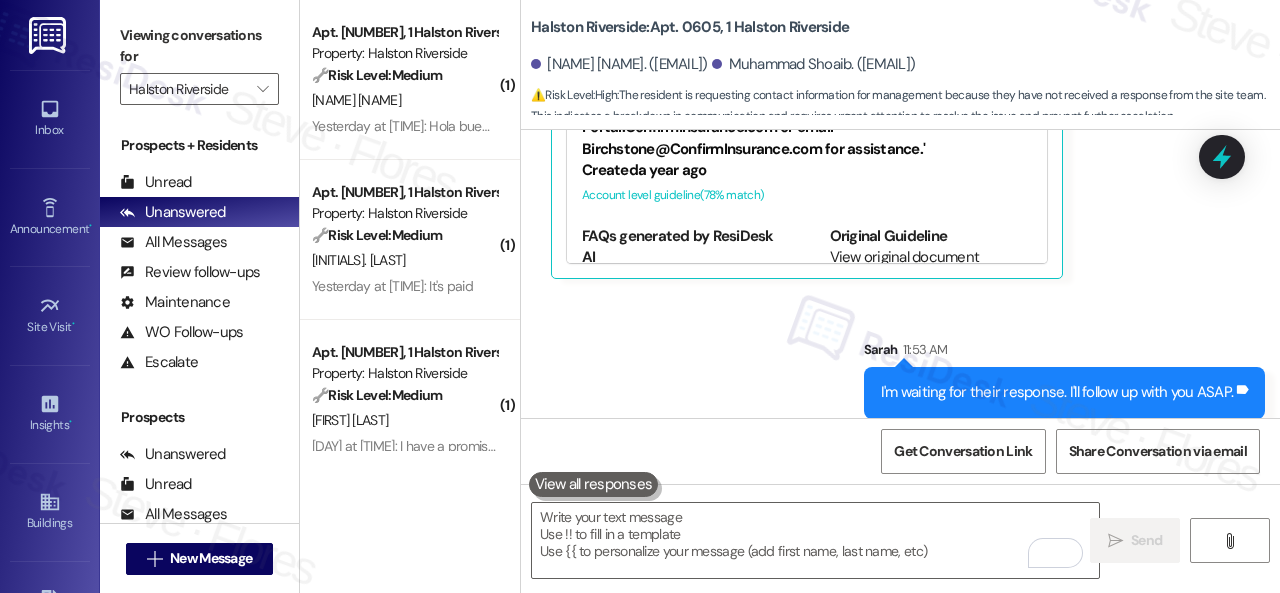 scroll, scrollTop: 27184, scrollLeft: 0, axis: vertical 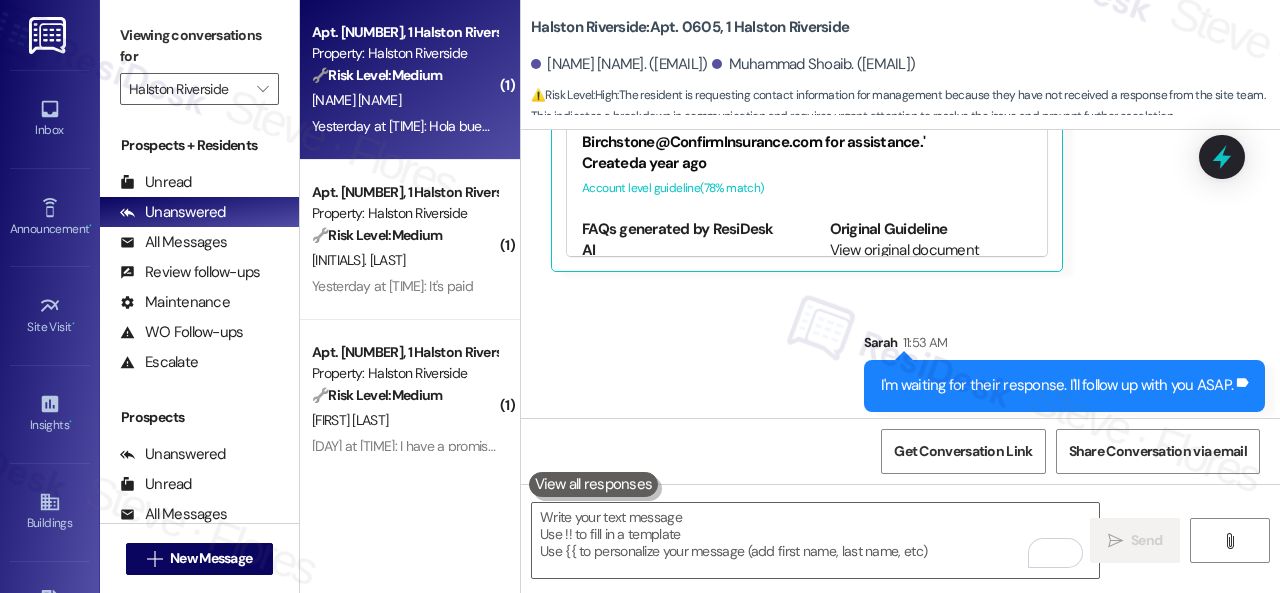 click on "[NAME] [NAME]" at bounding box center (404, 100) 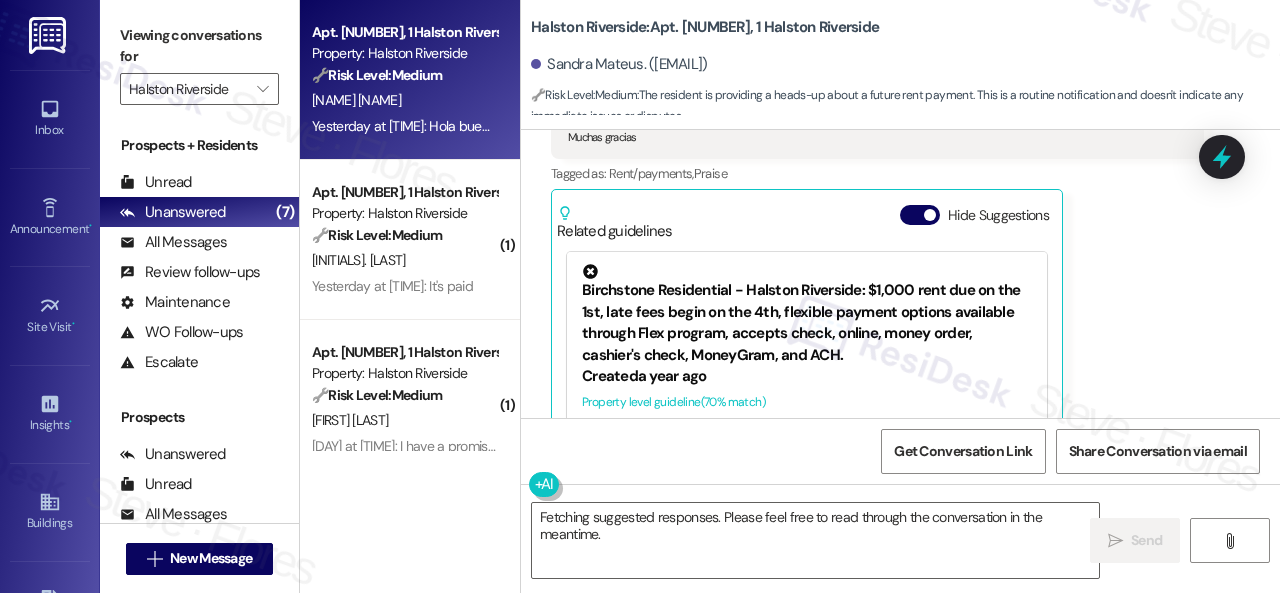 scroll, scrollTop: 1277, scrollLeft: 0, axis: vertical 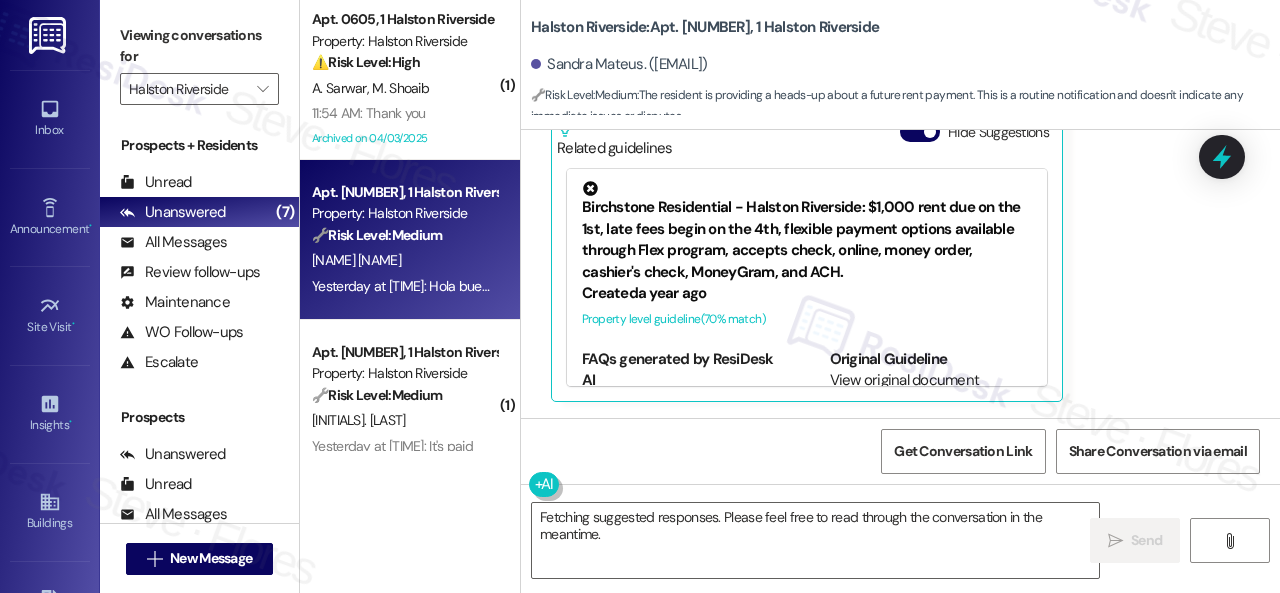 click on "Received via SMS Sandra Mateus Yesterday at 12:42 PM Translated message: Hello, good afternoon. I sent a message to let you know that I will make the rent payment on Saturday. Thank you very much. (payment notification) (rent payment schedule) Original message, translated from Spanish : Hola buenas tardes yo envié un mensaje para avisar que el día sábado realizaré el pago de la renta Muchas gracias Translated from original message: Hola buenas tardes yo envié un mensaje para avisar que el día sábado realizaré el pago de la renta Muchas gracias Tags and notes Tagged as: Rent/payments , Click to highlight conversations about Rent/payments Praise Click to highlight conversations about Praise Related guidelines Hide Suggestions Birchstone Residential - Halston Riverside: $1,000 rent due on the 1st, late fees begin on the 4th, flexible payment options available through Flex program, accepts check, online, money order, cashier's check, MoneyGram, and ACH. Created a year ago ( 70 % match) ( 68" at bounding box center [877, 146] 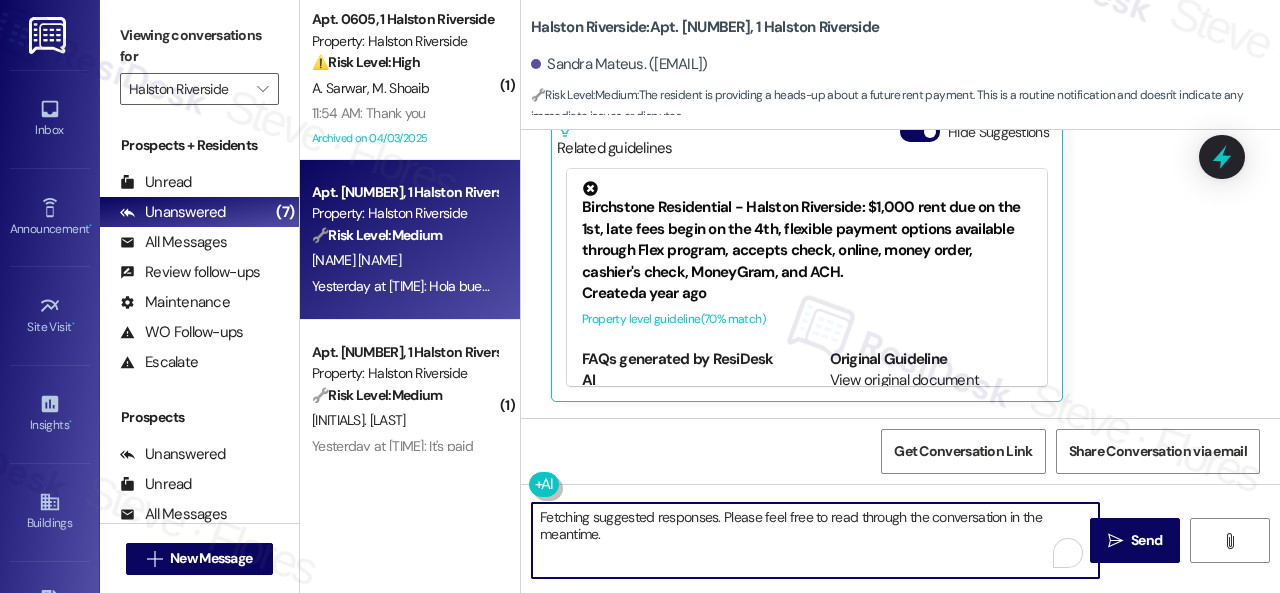 drag, startPoint x: 617, startPoint y: 539, endPoint x: 488, endPoint y: 505, distance: 133.4054 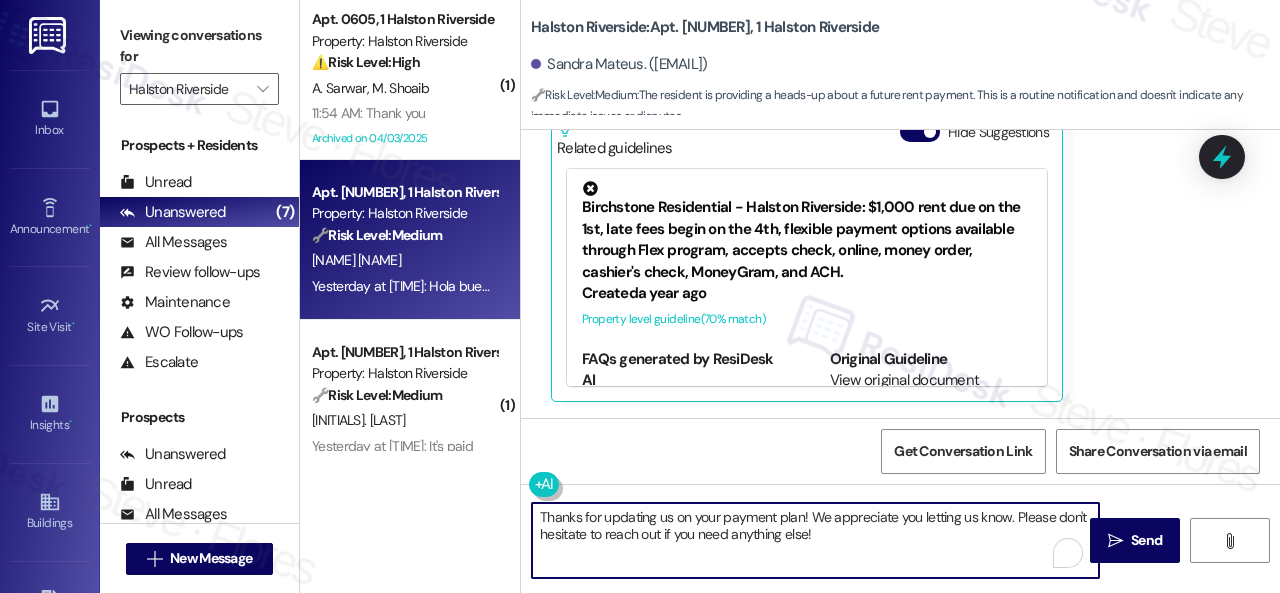 scroll, scrollTop: 1077, scrollLeft: 0, axis: vertical 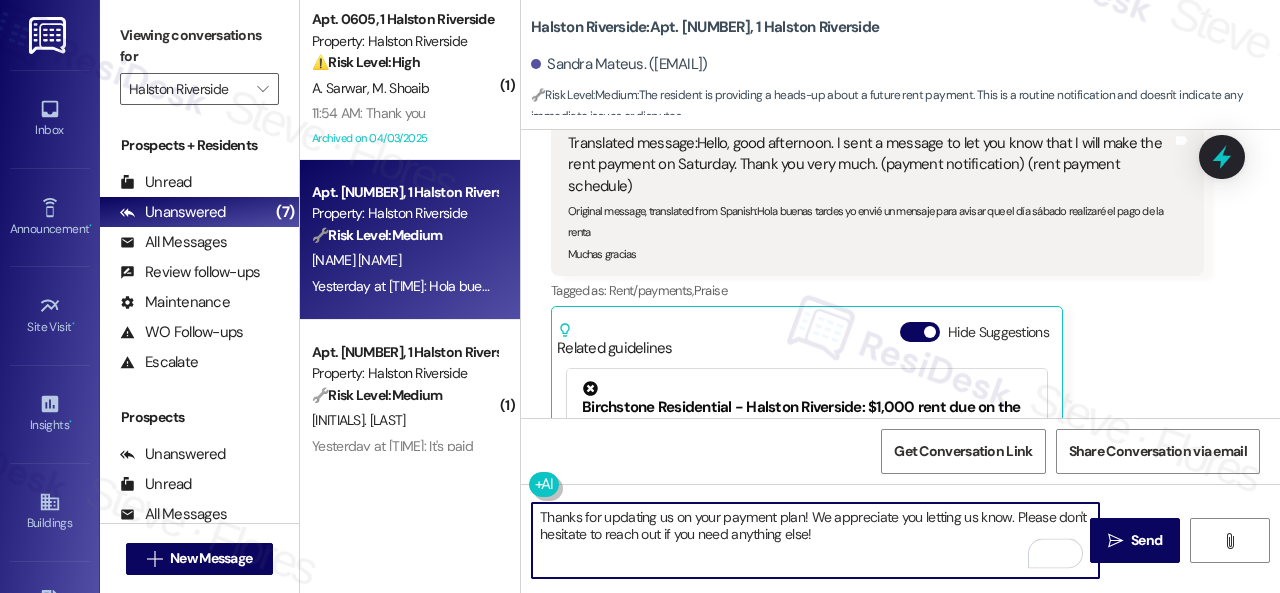 type on "Thanks for updating us on your payment plan! We appreciate you letting us know. Please don't hesitate to reach out if you need anything else!" 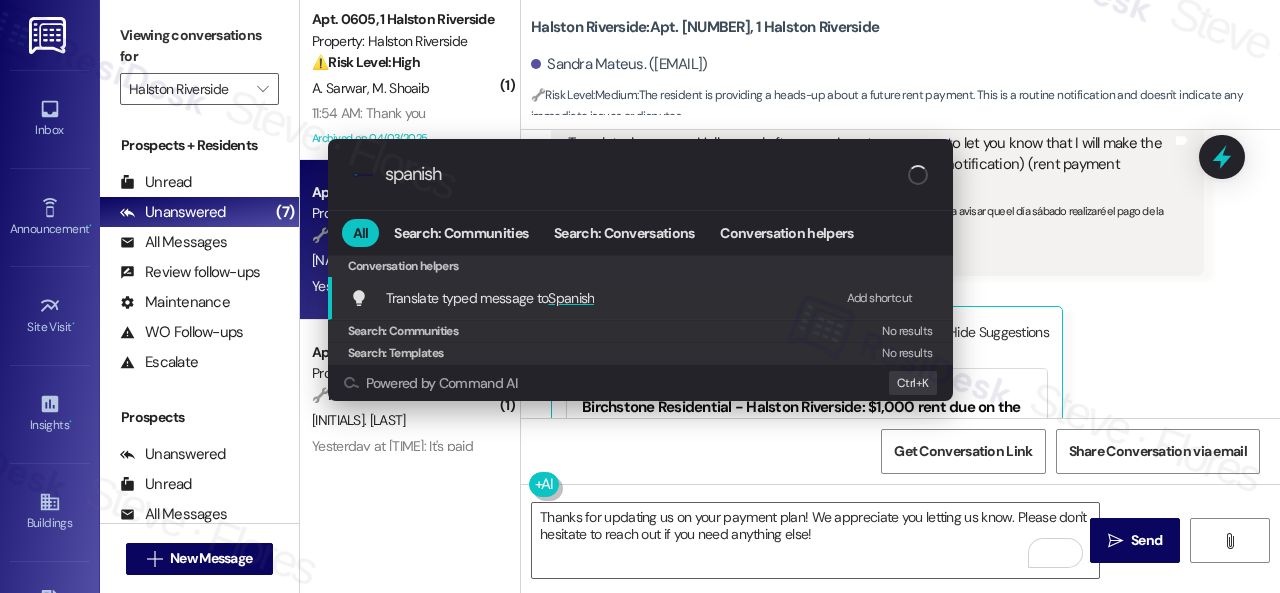 type on "spanish" 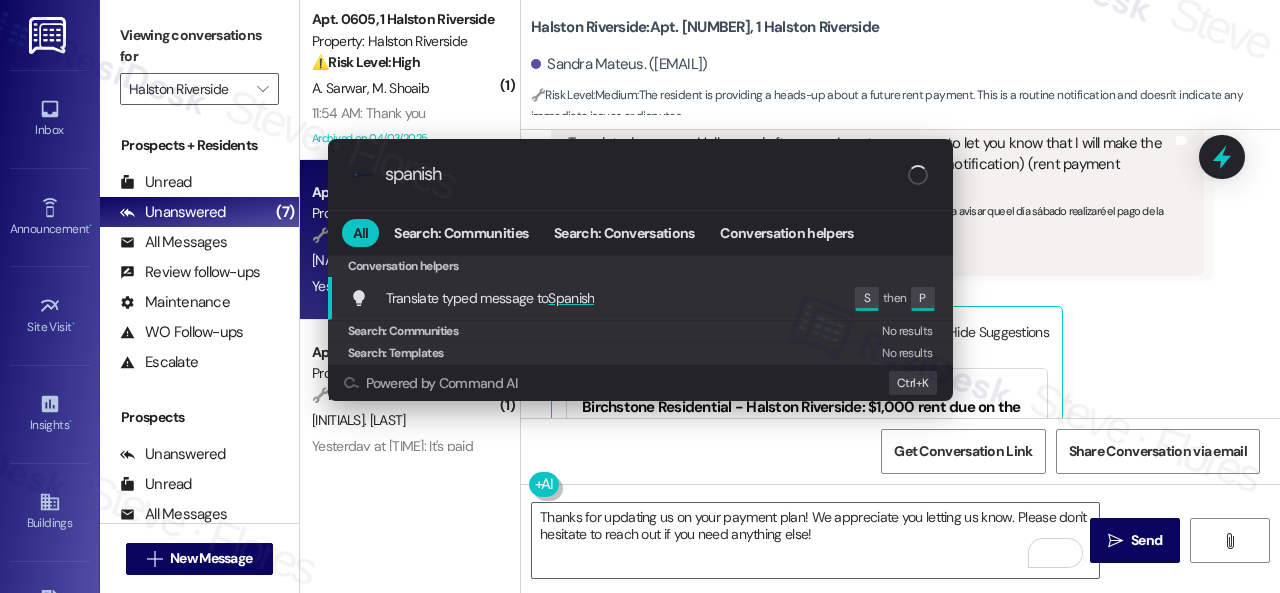click on "Translate typed message to  Spanish" at bounding box center (490, 298) 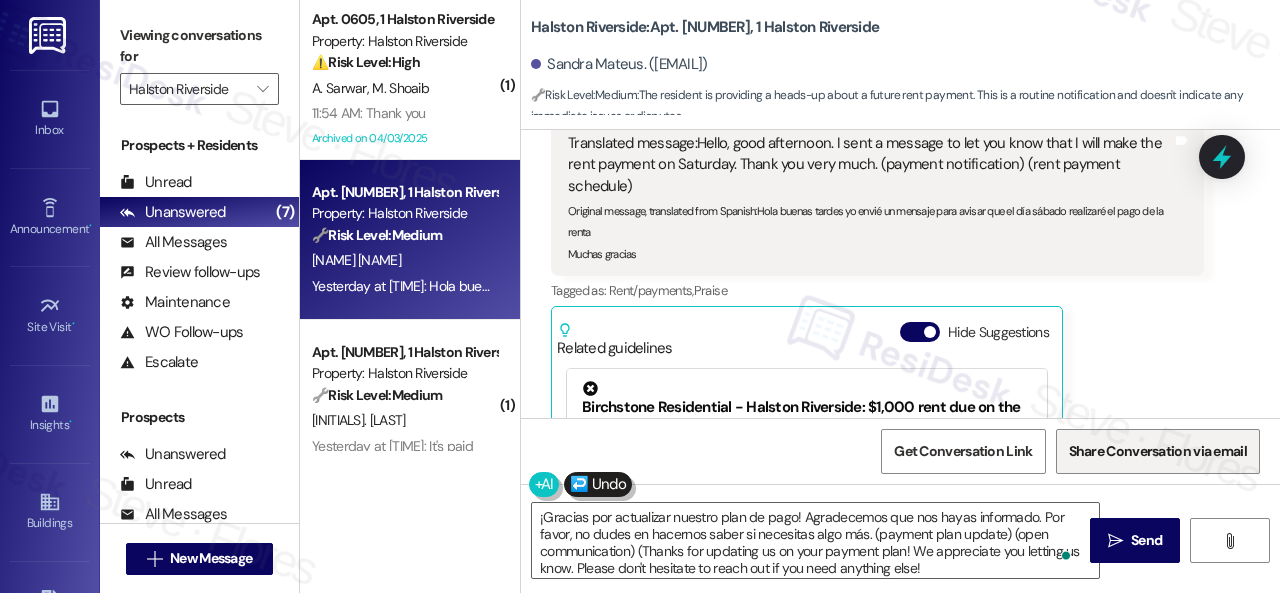 type on "¡Gracias por actualizar nuestro plan de pago! Agradecemos que nos hayas informado. Por favor, no dudes en hacernos saber si necesitas algo más. (payment plan update) (open communication) (Thanks for updating us on your payment plan! We appreciate you letting us know. Please don't hesitate to reach out if you need anything else!)" 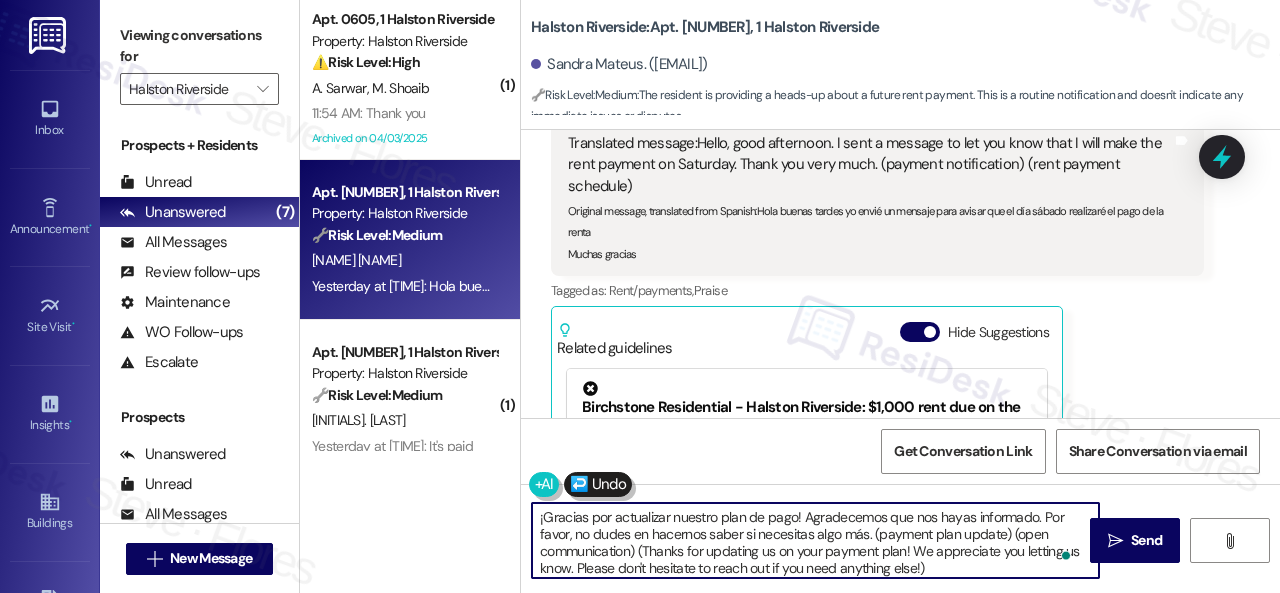 scroll, scrollTop: 4, scrollLeft: 0, axis: vertical 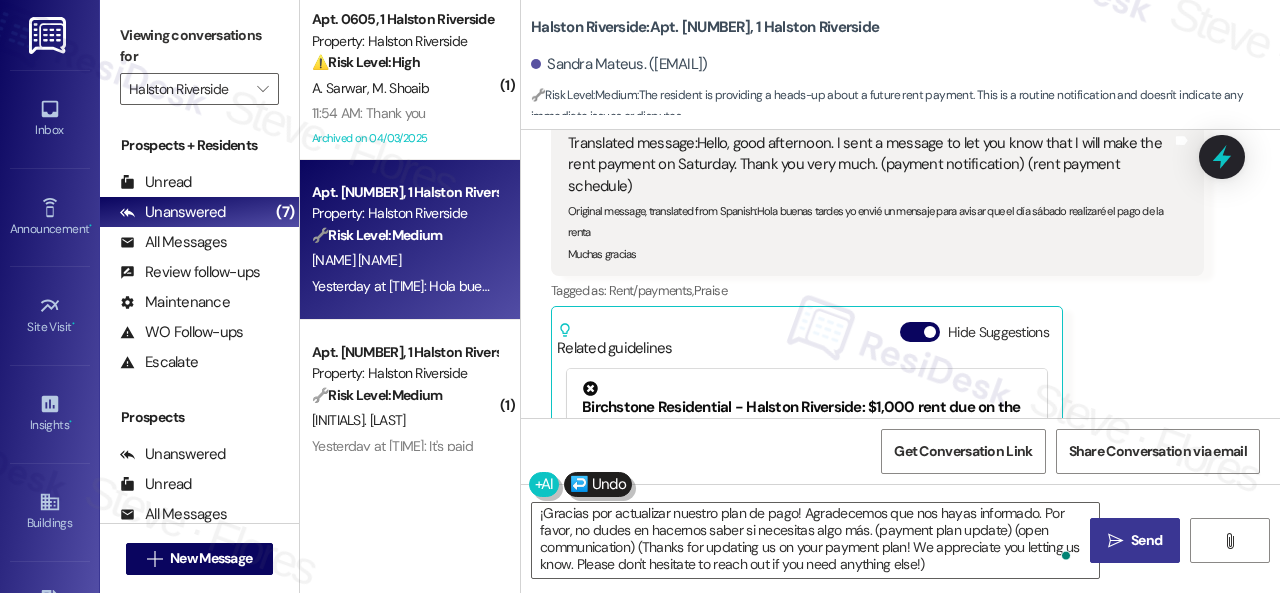 click on "Send" at bounding box center (1146, 540) 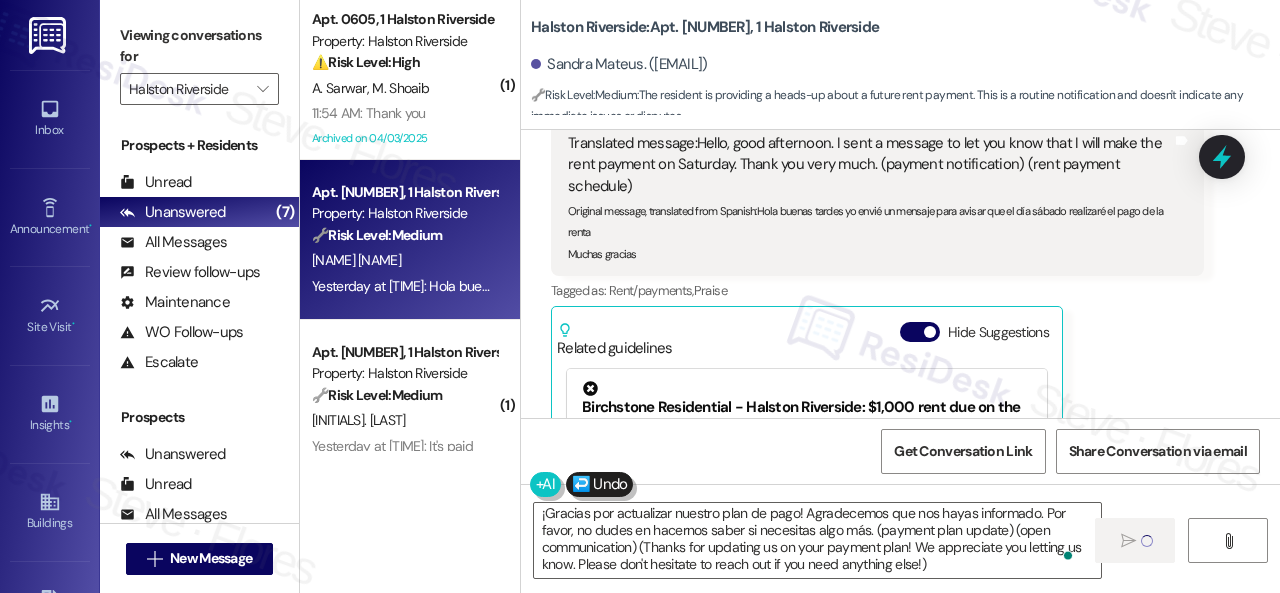 type 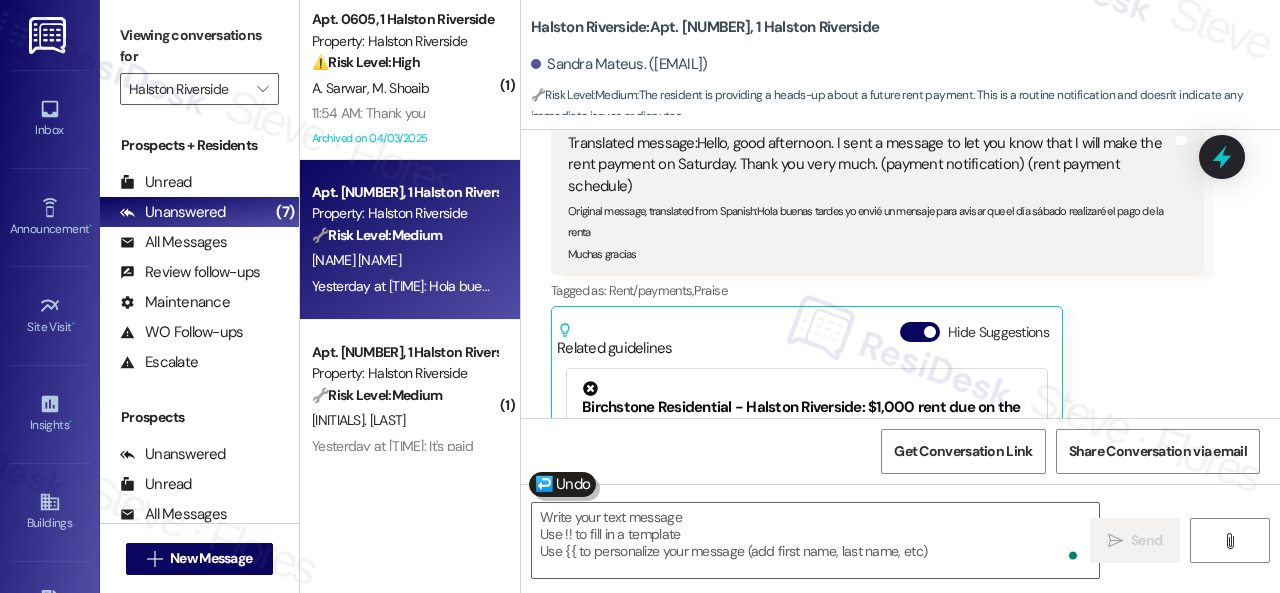 scroll, scrollTop: 0, scrollLeft: 0, axis: both 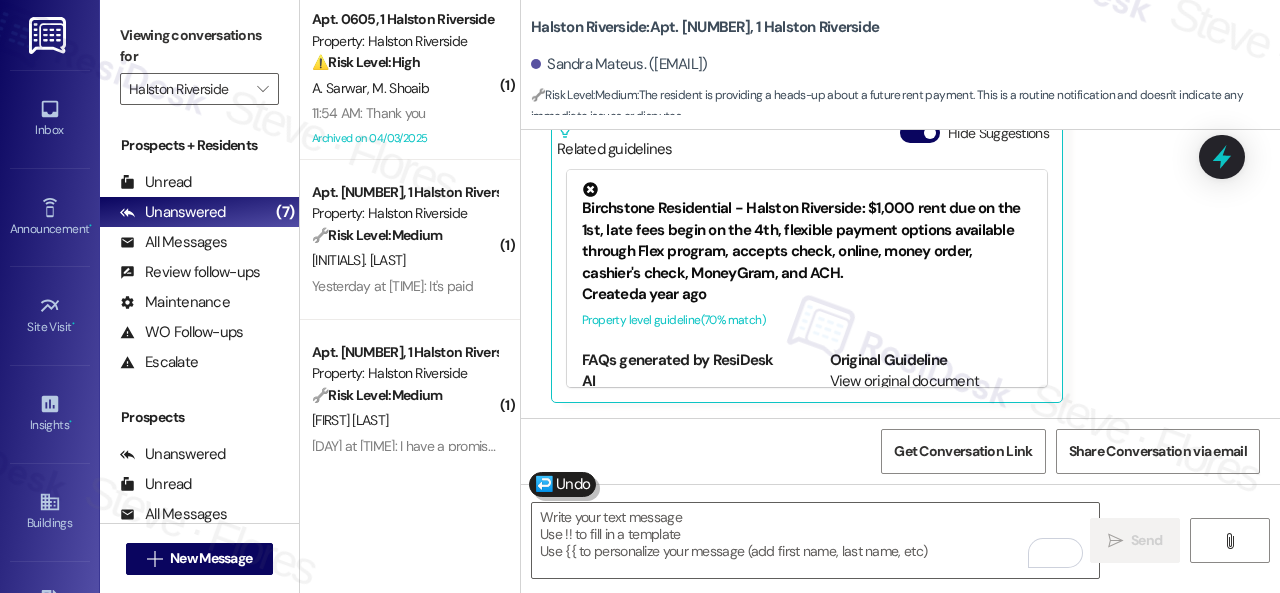 click on "Received via SMS Sandra Mateus Yesterday at 12:42 PM Translated message: Hello, good afternoon. I sent a message to let you know that I will make the rent payment on Saturday. Thank you very much. (payment notification) (rent payment schedule) Original message, translated from Spanish : Hola buenas tardes yo envié un mensaje para avisar que el día sábado realizaré el pago de la renta Muchas gracias Translated from original message: Hola buenas tardes yo envié un mensaje para avisar que el día sábado realizaré el pago de la renta Muchas gracias Tags and notes Tagged as: Rent/payments , Click to highlight conversations about Rent/payments Praise Click to highlight conversations about Praise Related guidelines Hide Suggestions Birchstone Residential - Halston Riverside: $1,000 rent due on the 1st, late fees begin on the 4th, flexible payment options available through Flex program, accepts check, online, money order, cashier's check, MoneyGram, and ACH. Created a year ago ( 70 % match) ( 68" at bounding box center (900, 132) 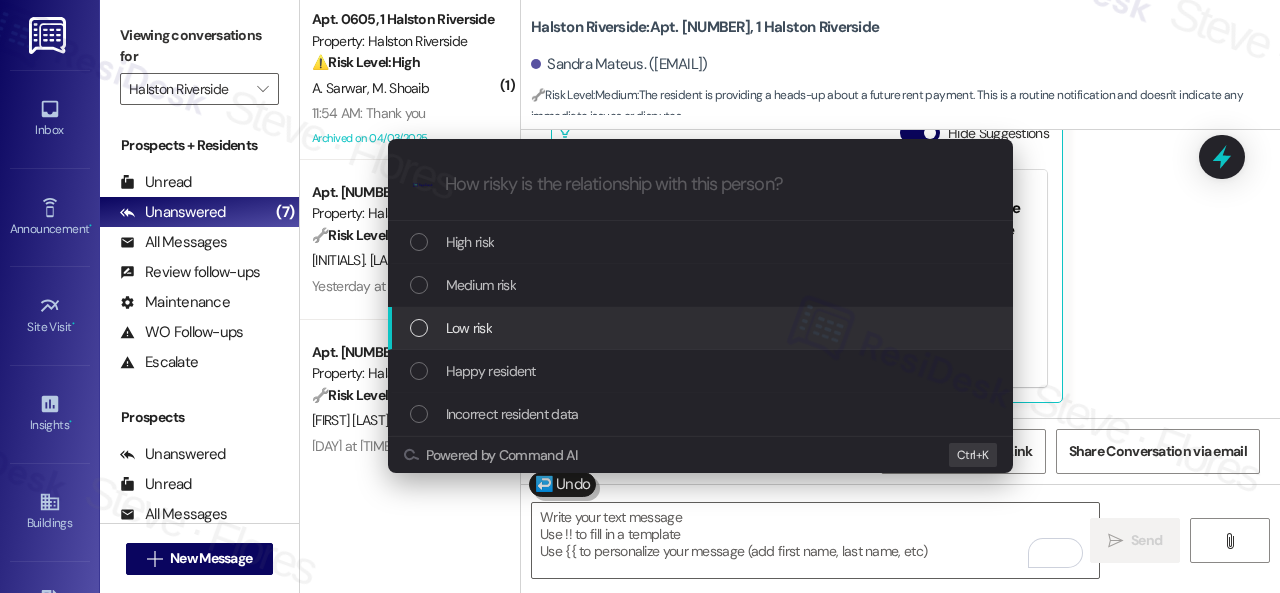 click on "Low risk" at bounding box center [469, 328] 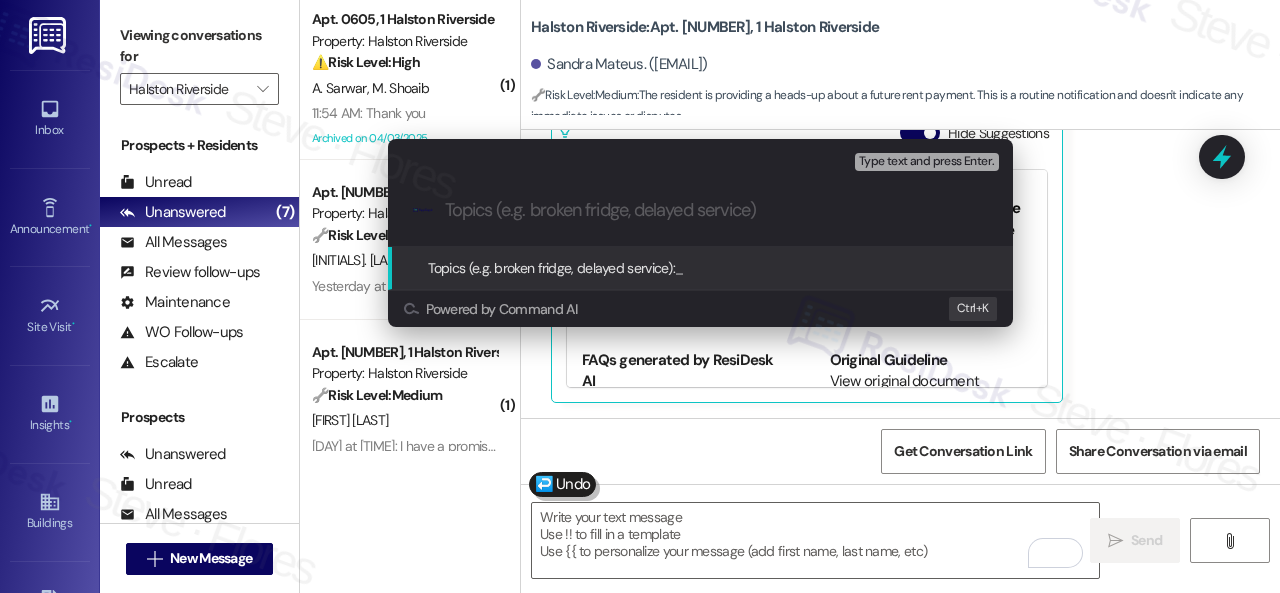 paste on "Late payment notice." 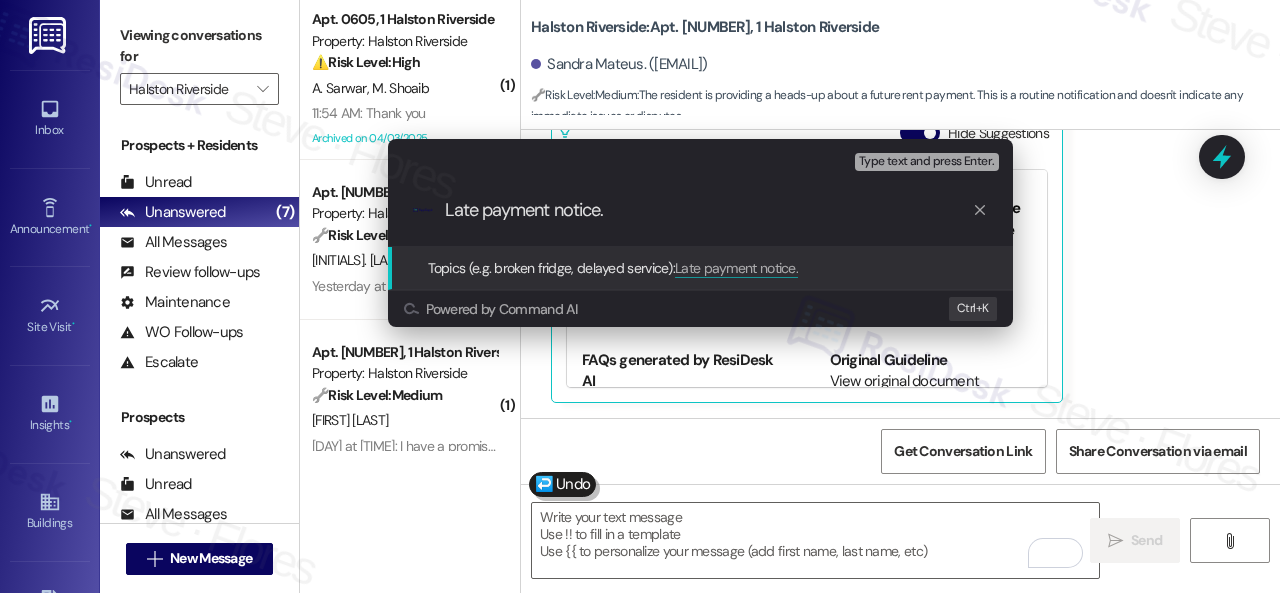 type 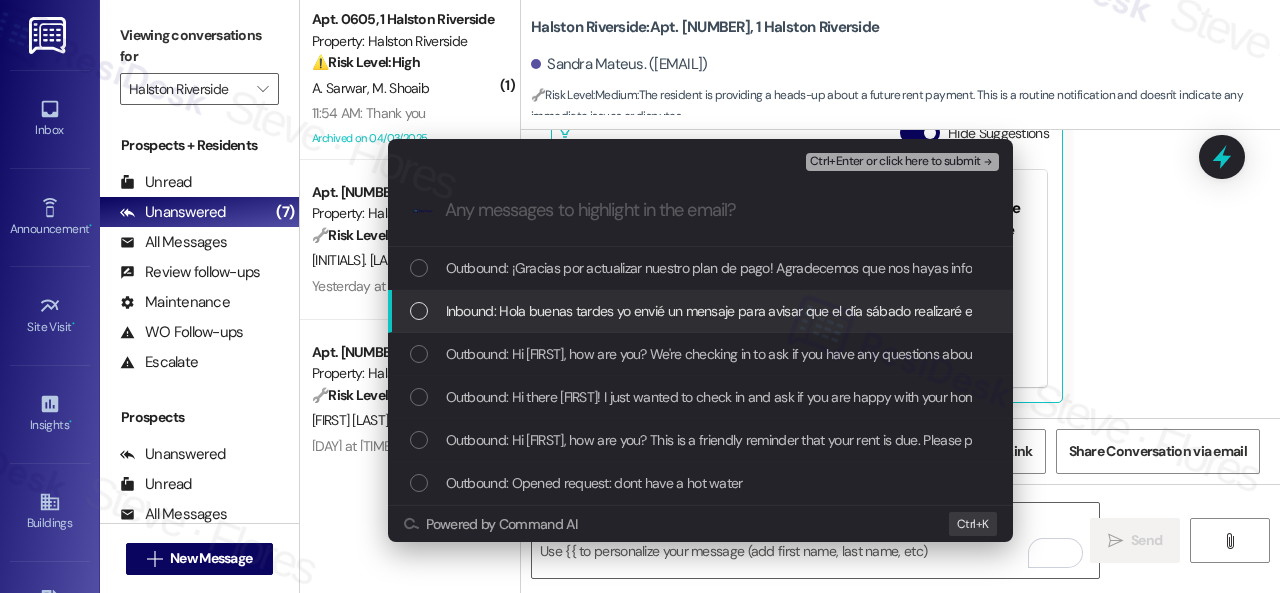 click on "Inbound: Hola buenas tardes yo envié un mensaje para avisar que el día sábado realizaré el pago de la renta
Muchas gracias" at bounding box center (808, 311) 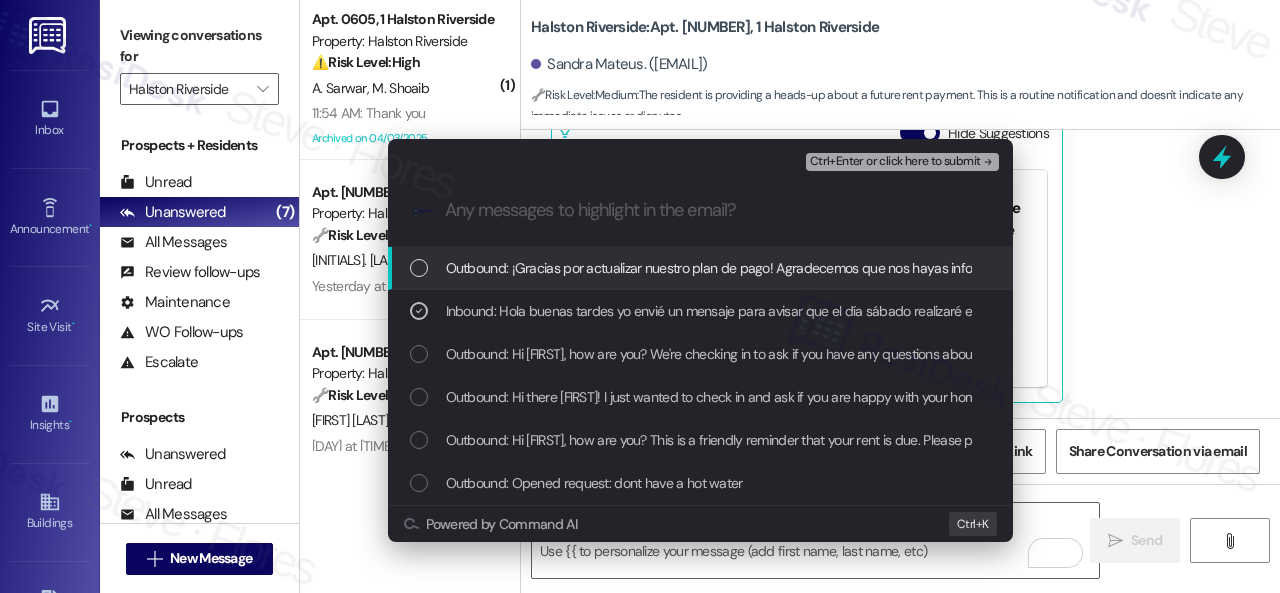click on "Ctrl+Enter or click here to submit" at bounding box center (895, 162) 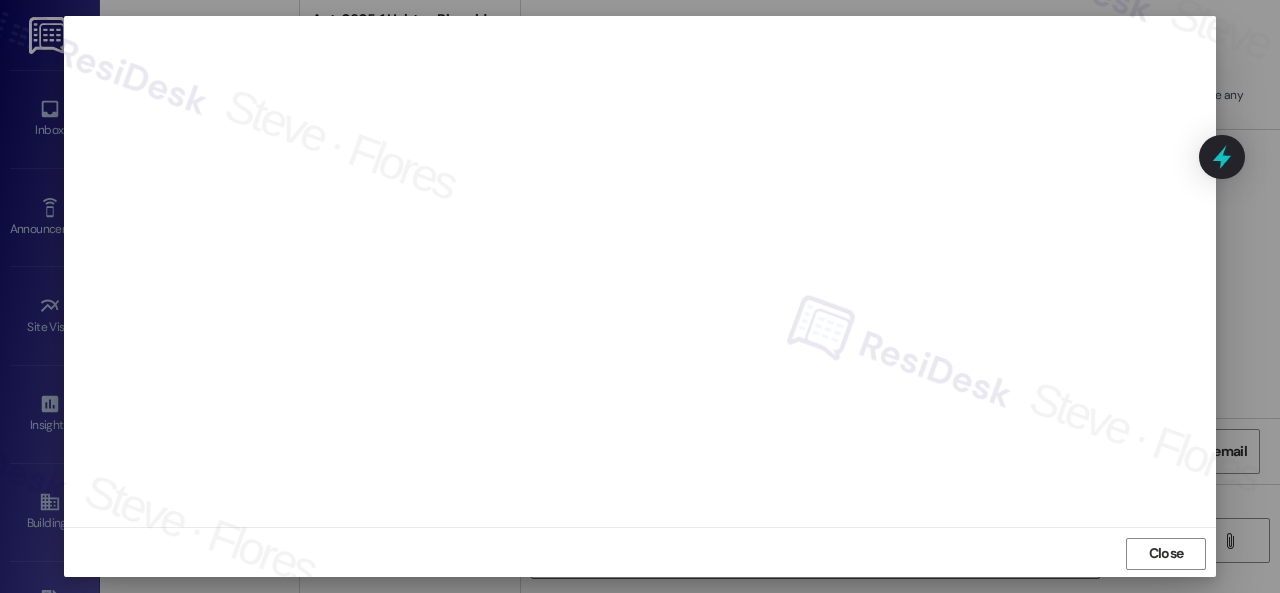 scroll, scrollTop: 25, scrollLeft: 0, axis: vertical 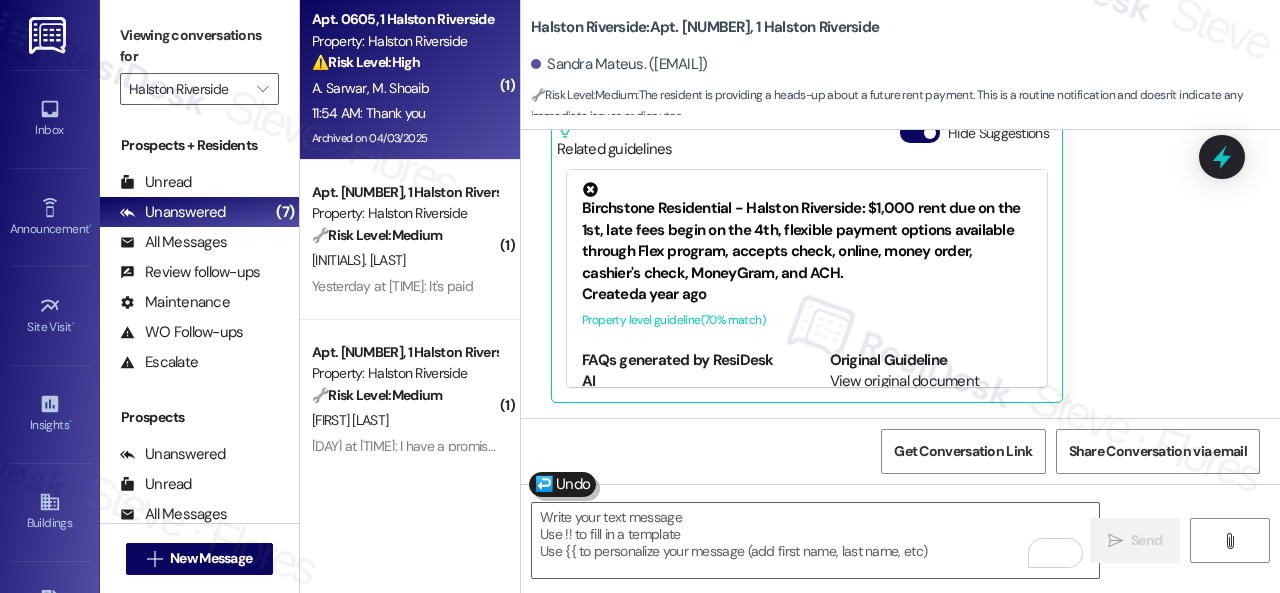 click on "11:54 AM: Thank you 11:54 AM: Thank you" at bounding box center (404, 113) 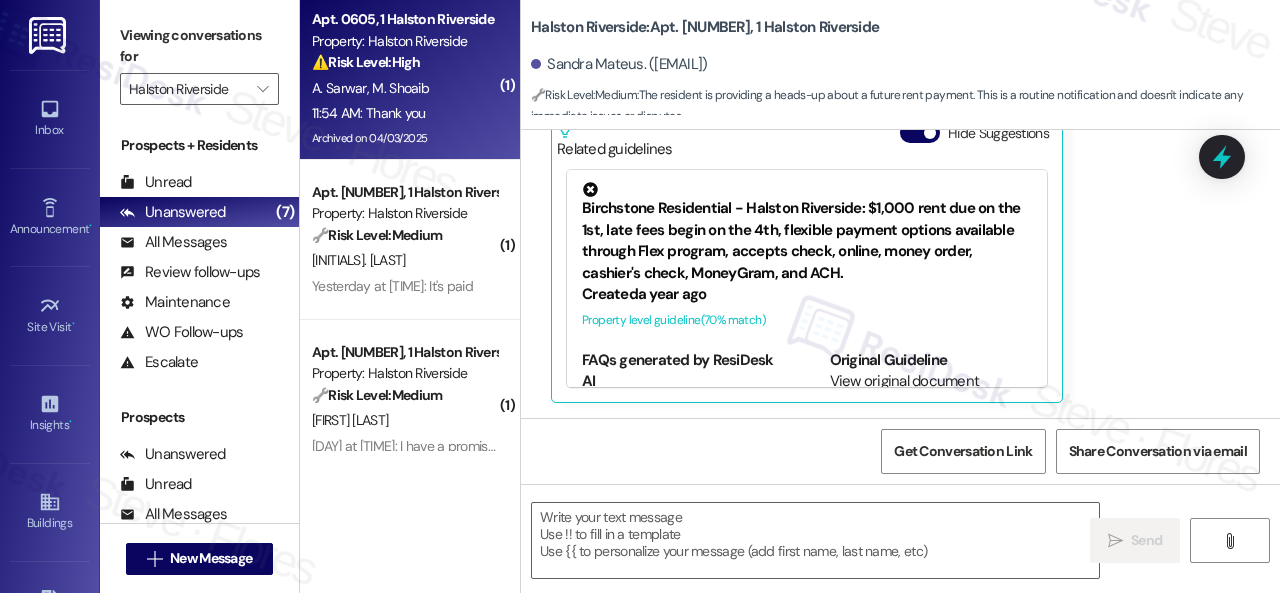 type on "Fetching suggested responses. Please feel free to read through the conversation in the meantime." 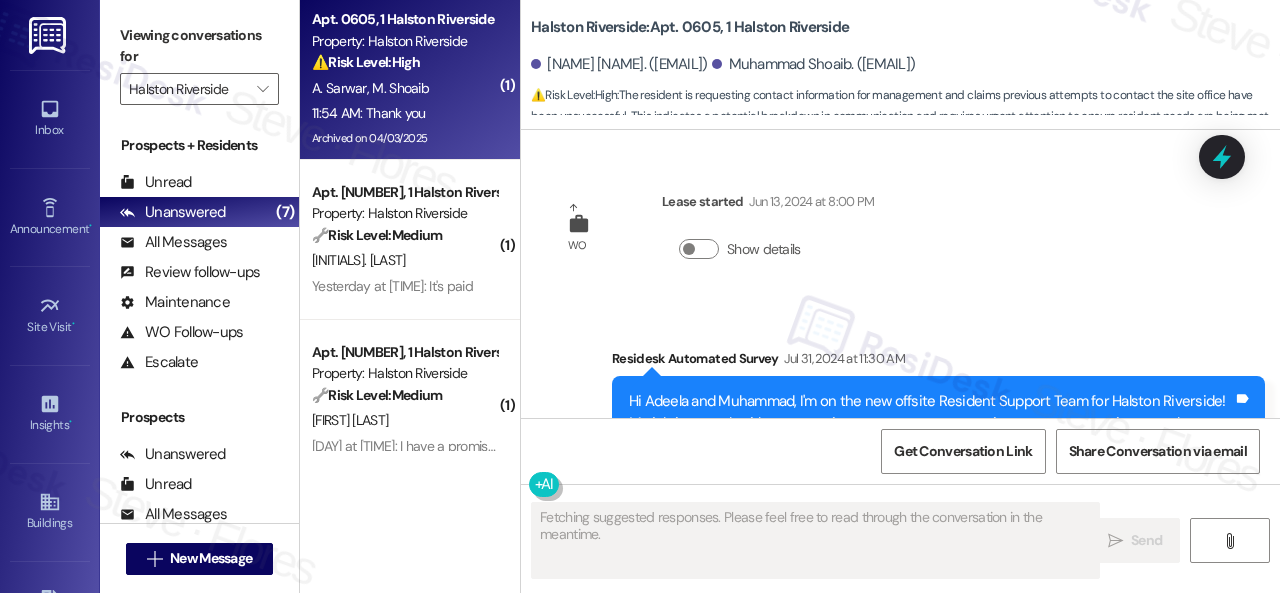 scroll, scrollTop: 27143, scrollLeft: 0, axis: vertical 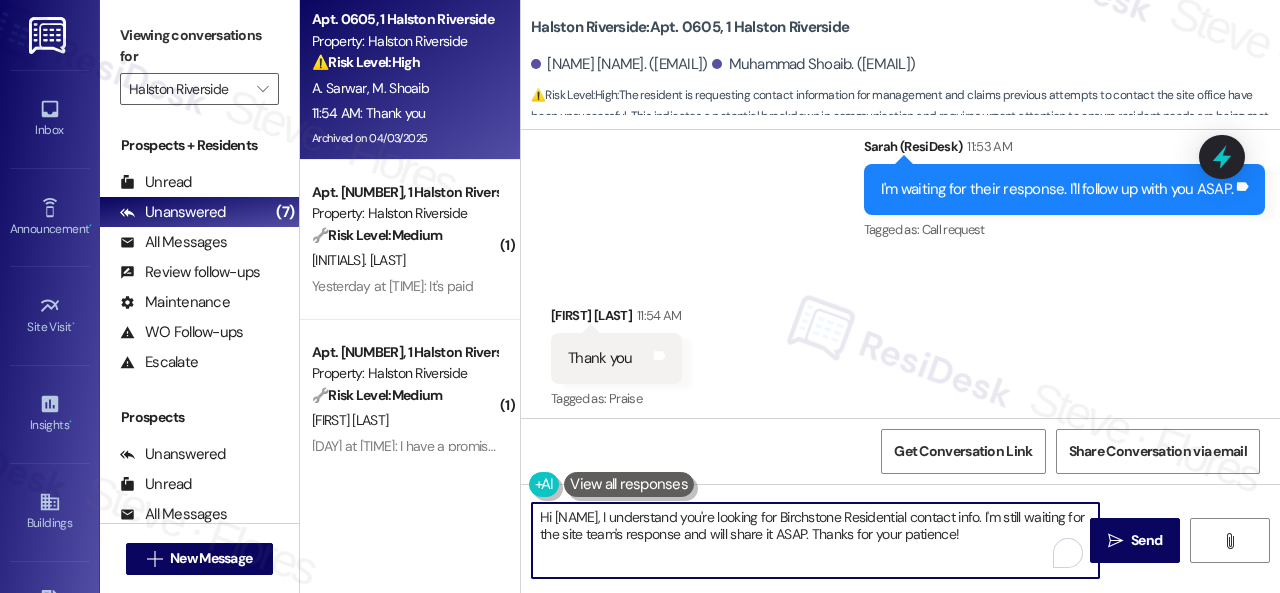 drag, startPoint x: 1037, startPoint y: 539, endPoint x: 354, endPoint y: 451, distance: 688.64575 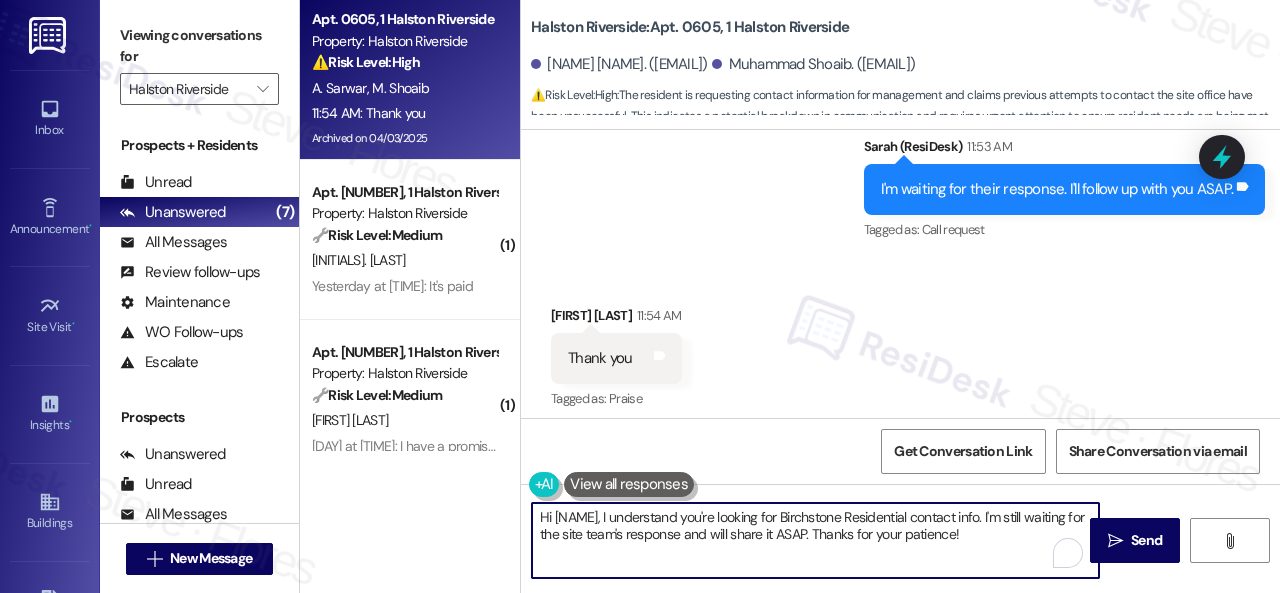 click on "Apt. [NUMBER], 1 Halston Riverside Property: Halston Riverside ⚠️  Risk Level:  High The resident is requesting contact information for management and claims previous attempts to contact the site office have been unsuccessful. This indicates a breakdown in communication and requires urgent attention to ensure resident needs are being met and to mitigate potential dissatisfaction. A. Sarwar M. Shoaib 11:54 AM: Thank you  11:54 AM: Thank you  Archived on 04/03/2025 ( 1 ) Apt. [NUMBER], 1 Halston Riverside Property: Halston Riverside 🔧  Risk Level:  Medium The resident confirmed payment. This is a routine payment update following up on a prior reminder. No indication of dispute or policy concern. V. Murphy Yesterday at 12:40 PM: It's paid Yesterday at 12:40 PM: It's paid ( 1 ) Apt. [NUMBER], 1 Halston Riverside Property: Halston Riverside 🔧  Risk Level:  Medium T. Sostand Yesterday at 12:39 PM: I have a promise to pay set up  Yesterday at 12:39 PM: I have a promise to pay set up  ( 1 ) 🔧  Risk Level:" at bounding box center [790, 296] 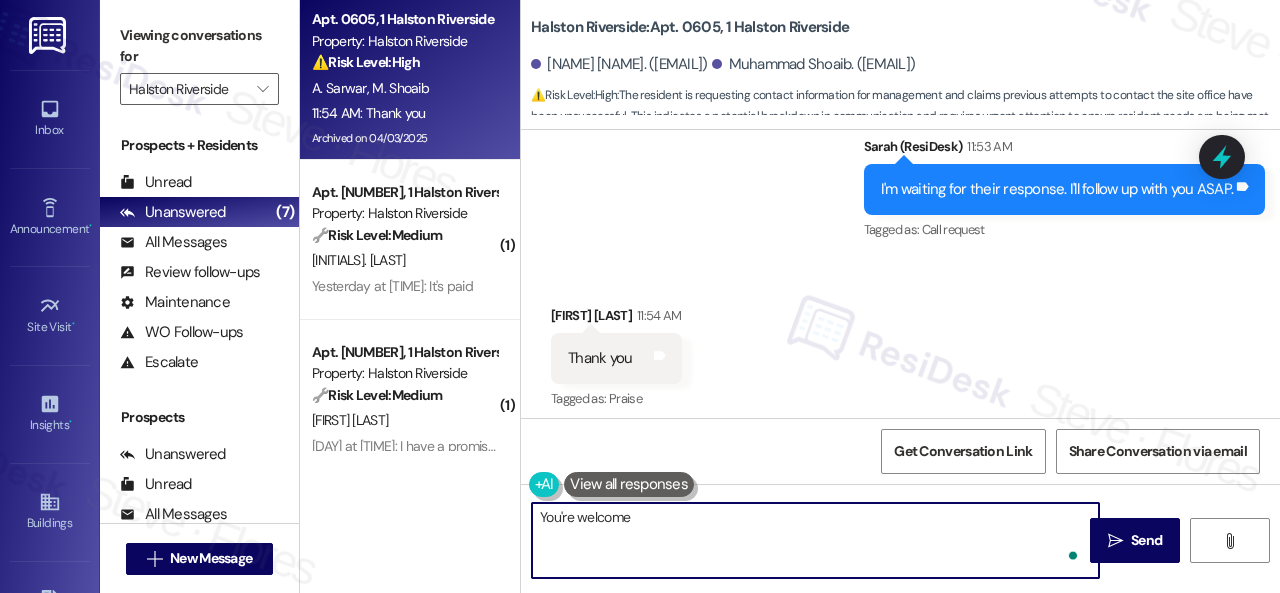 type on "You're welcome!" 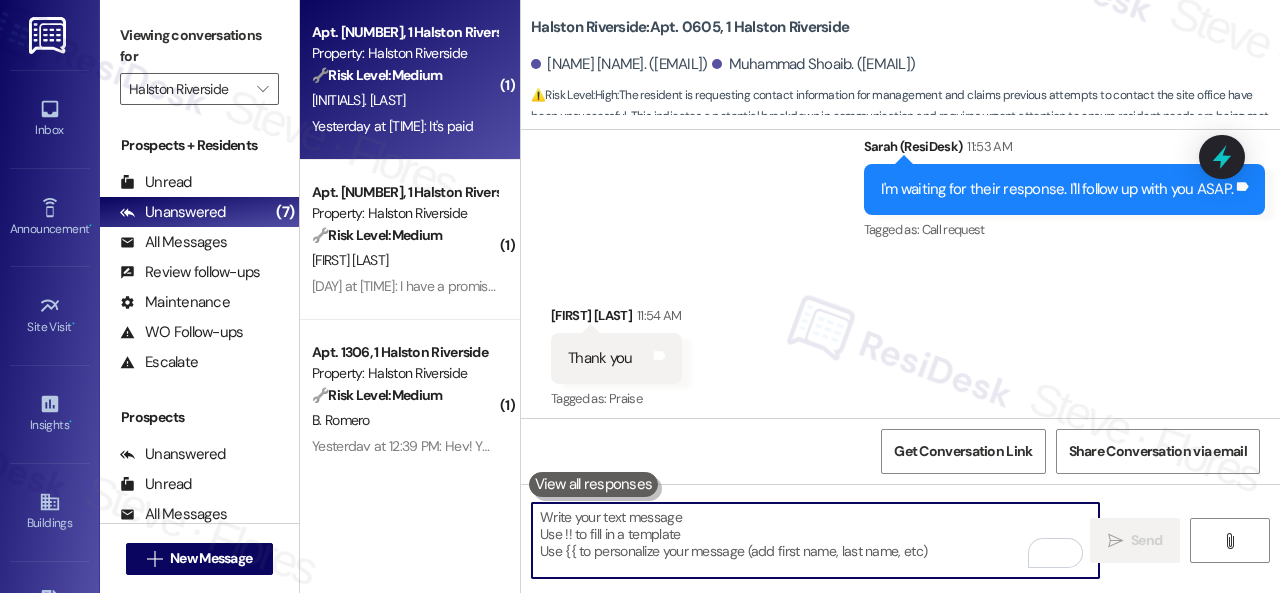 type 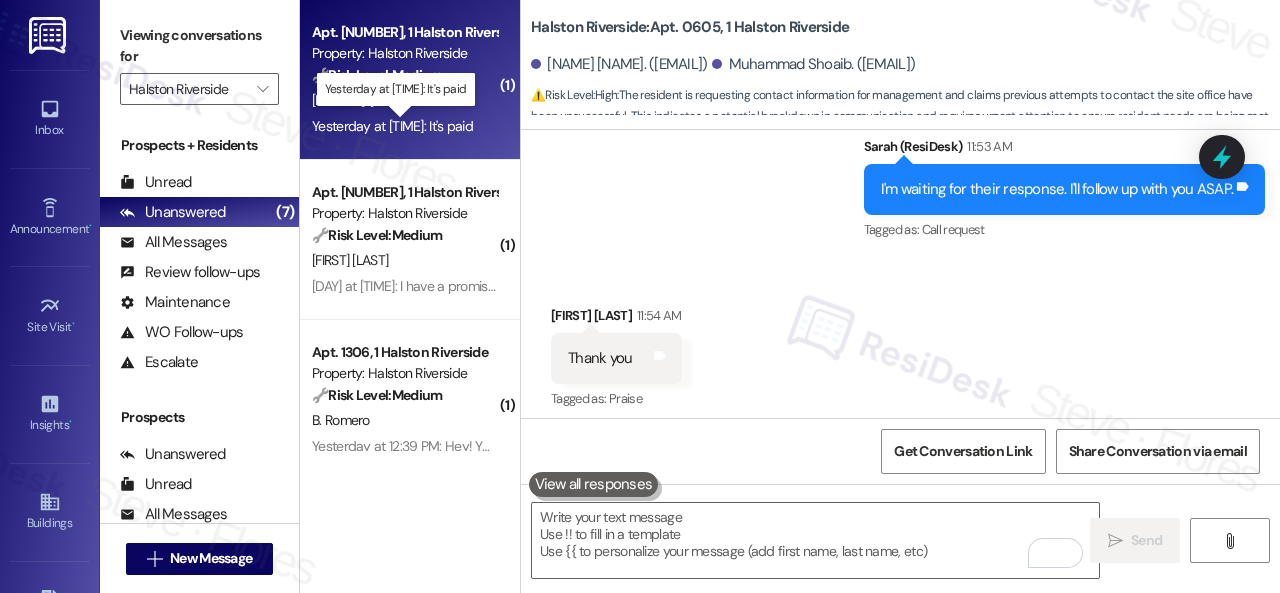 click on "Yesterday at 12:40 PM: It's paid Yesterday at 12:40 PM: It's paid" at bounding box center (392, 126) 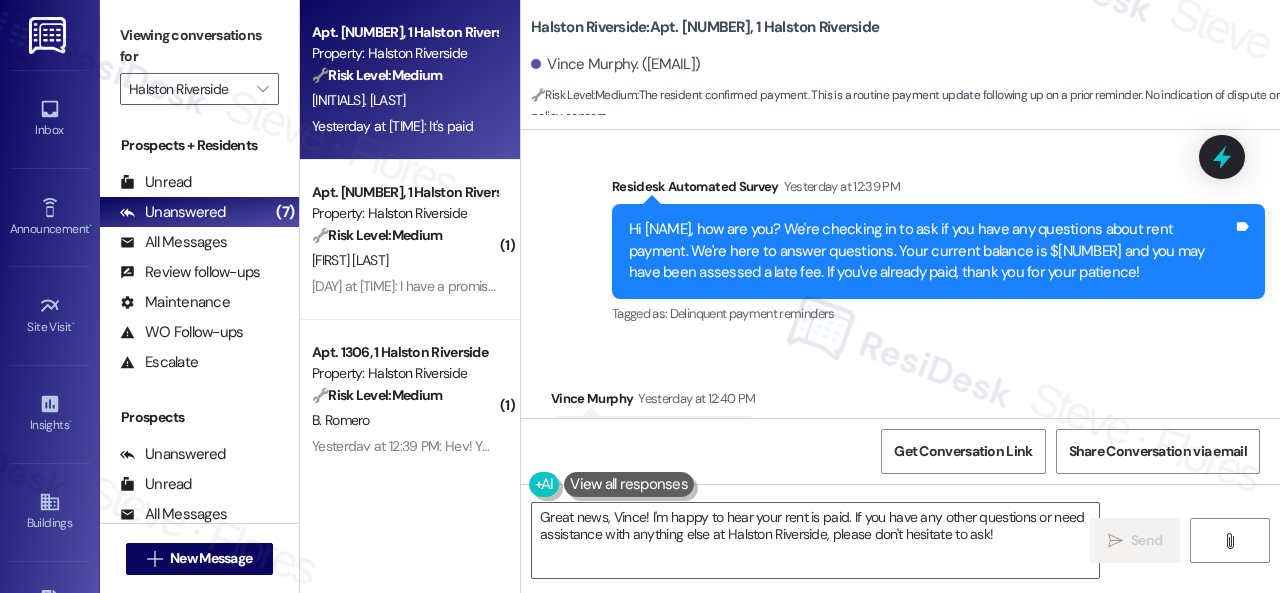 scroll, scrollTop: 10746, scrollLeft: 0, axis: vertical 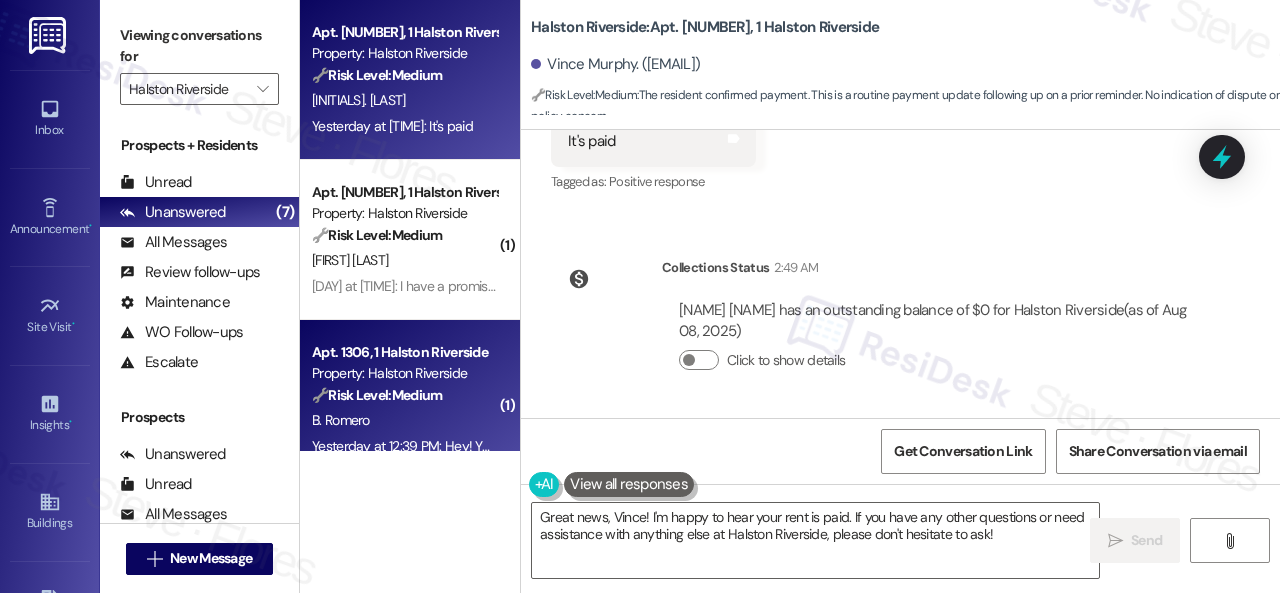 drag, startPoint x: 1006, startPoint y: 533, endPoint x: 330, endPoint y: 363, distance: 697.04803 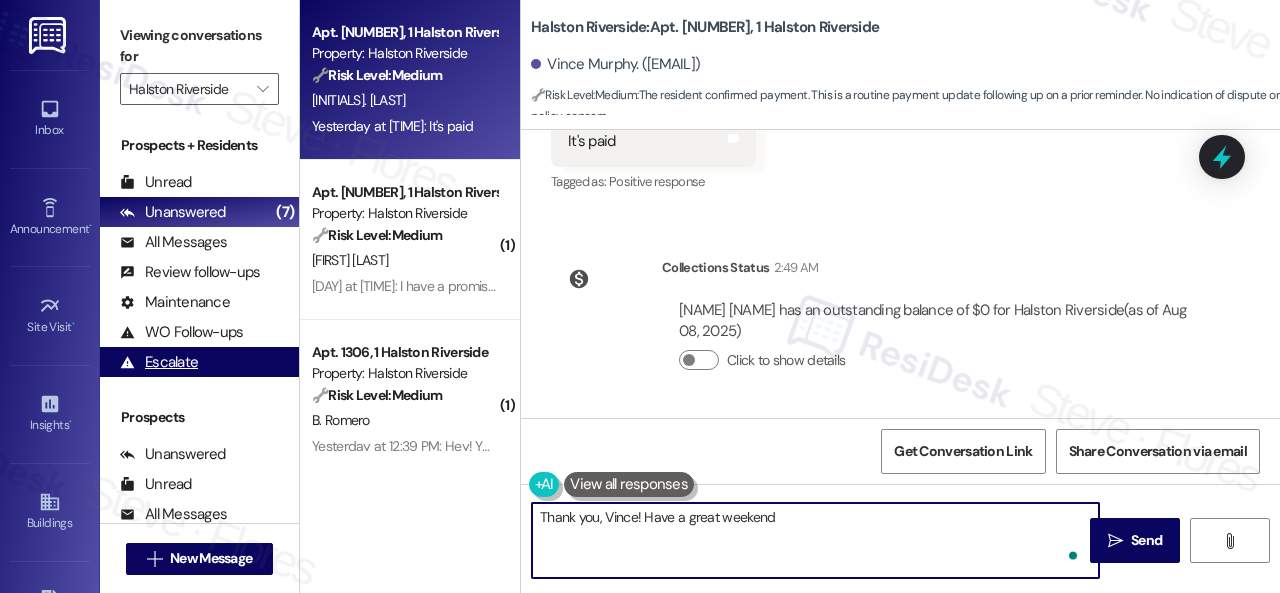 type on "Great news, Vince! Have a great weekend!" 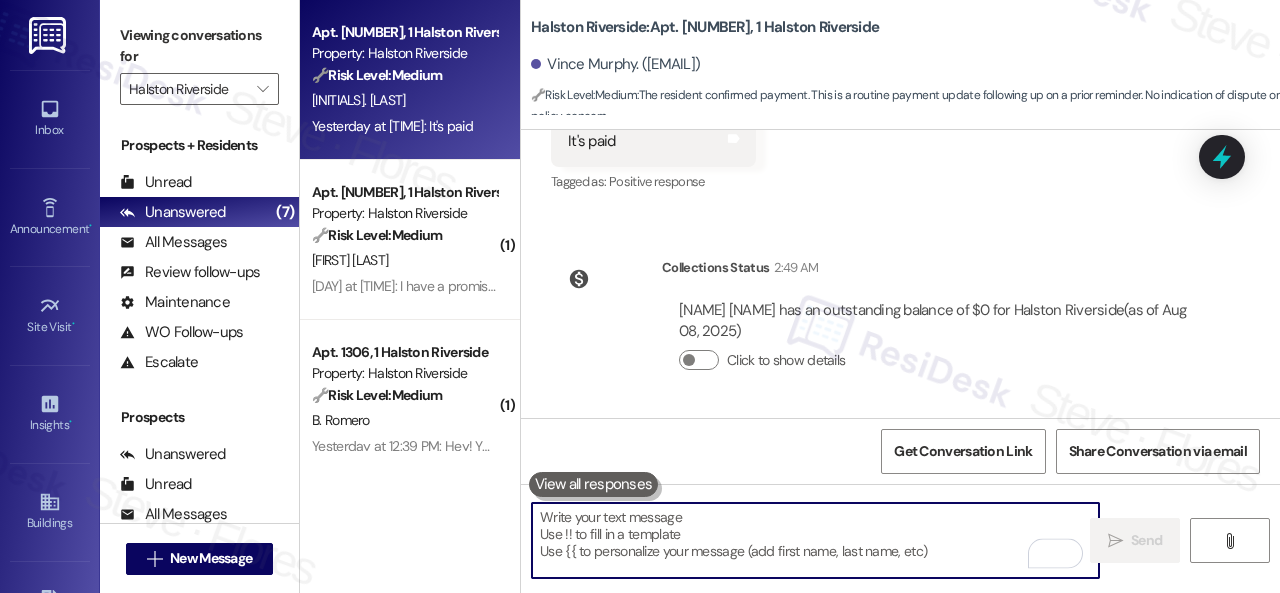 scroll, scrollTop: 10540, scrollLeft: 0, axis: vertical 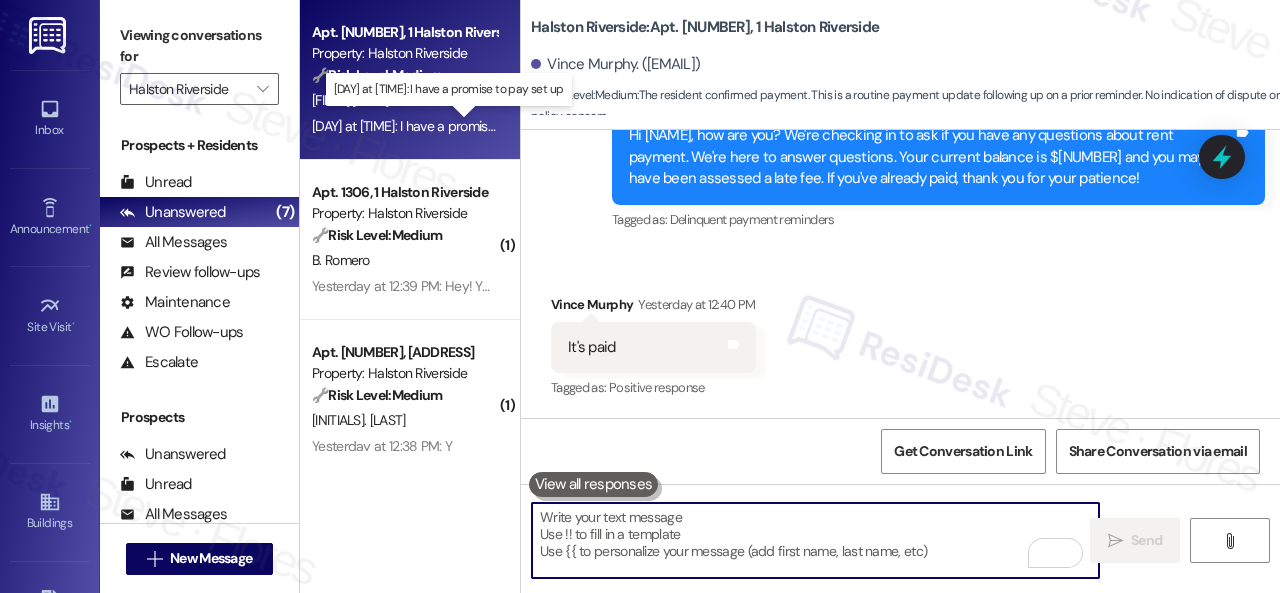 type 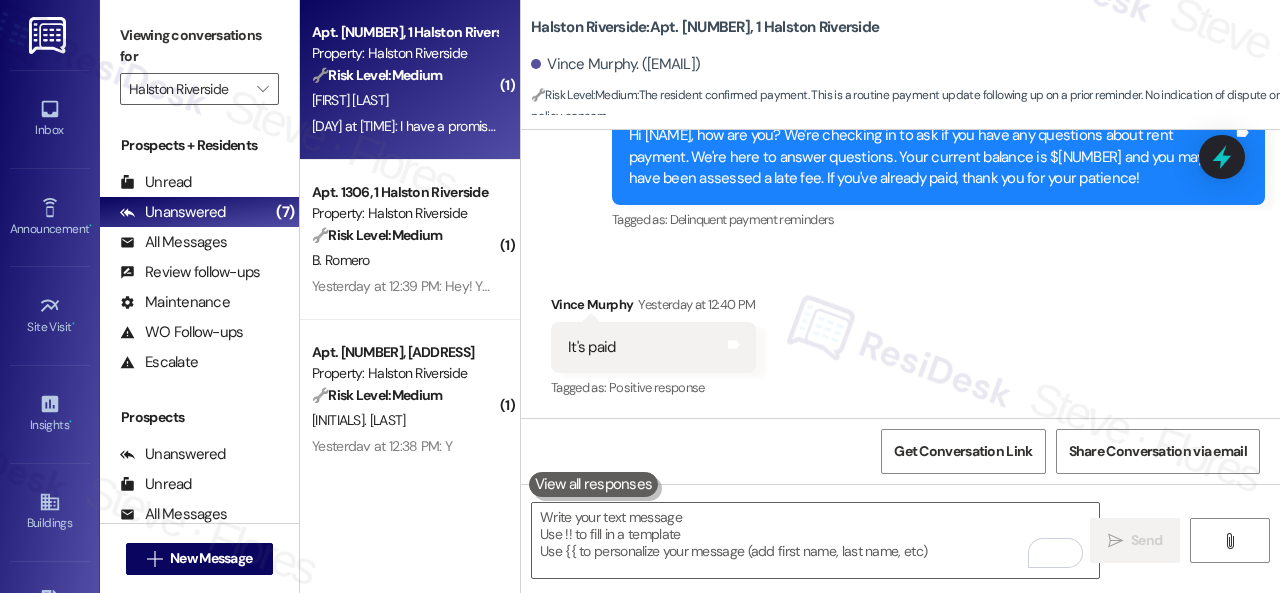 click on "Yesterday at 12:39 PM: I have a promise to pay set up  Yesterday at 12:39 PM: I have a promise to pay set up" at bounding box center (404, 126) 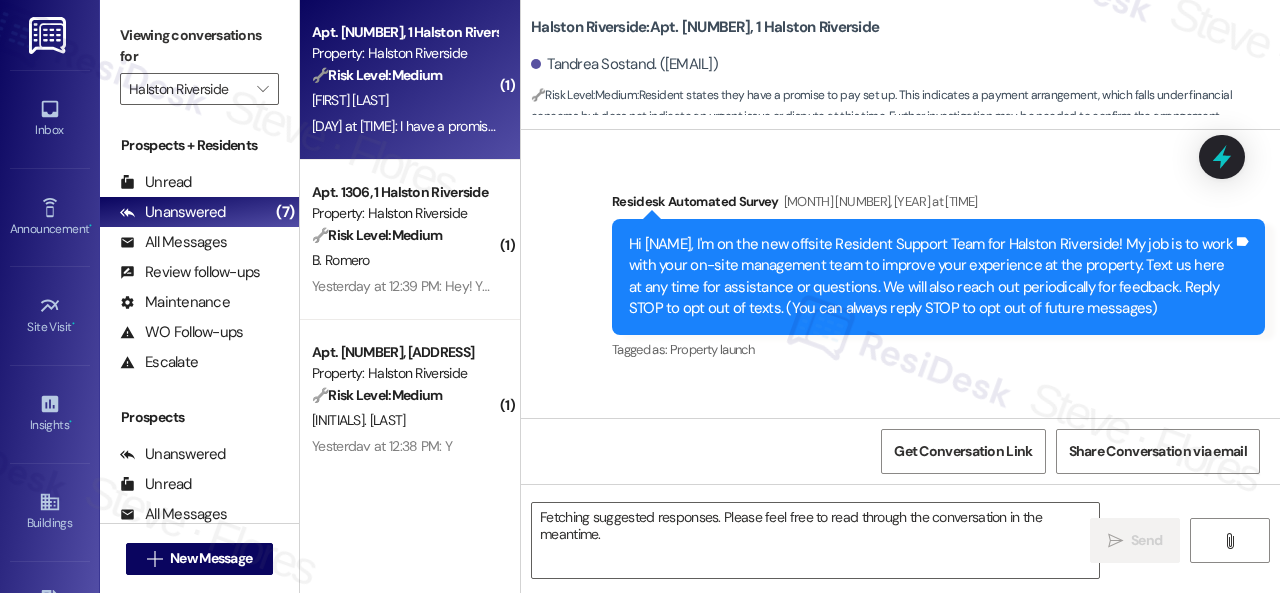scroll, scrollTop: 9794, scrollLeft: 0, axis: vertical 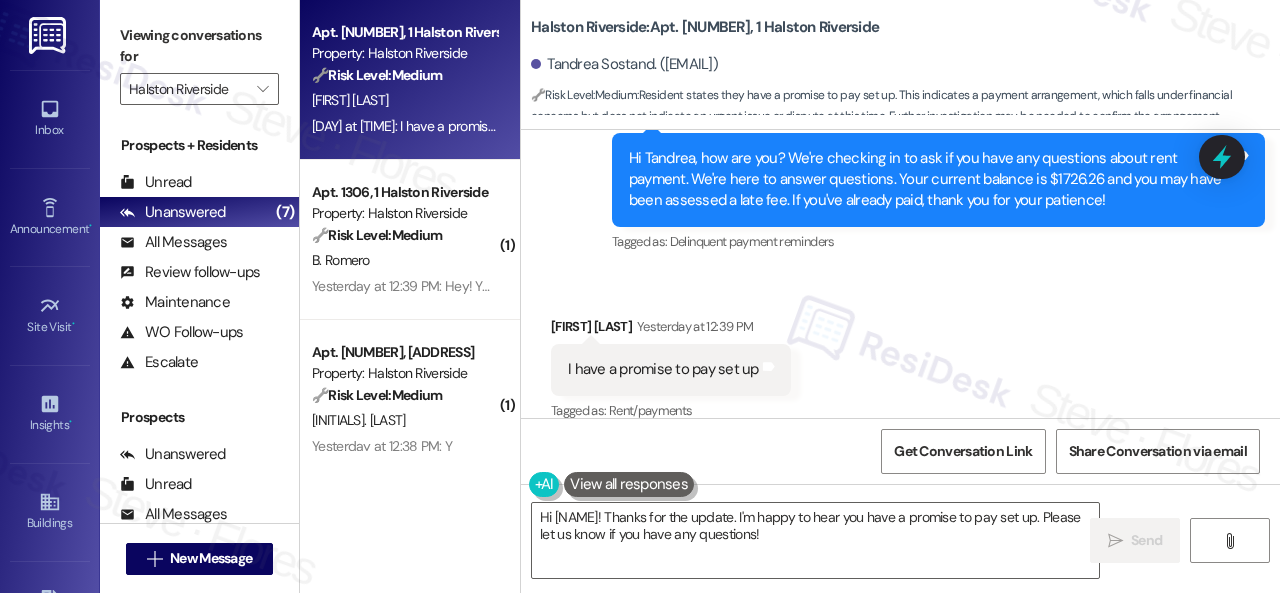 click on "Received via SMS [FIRST] [LAST] Yesterday at [TIME] I have a promise to pay set up  Tags and notes Tagged as:   Rent/payments Click to highlight conversations about Rent/payments" at bounding box center [900, 355] 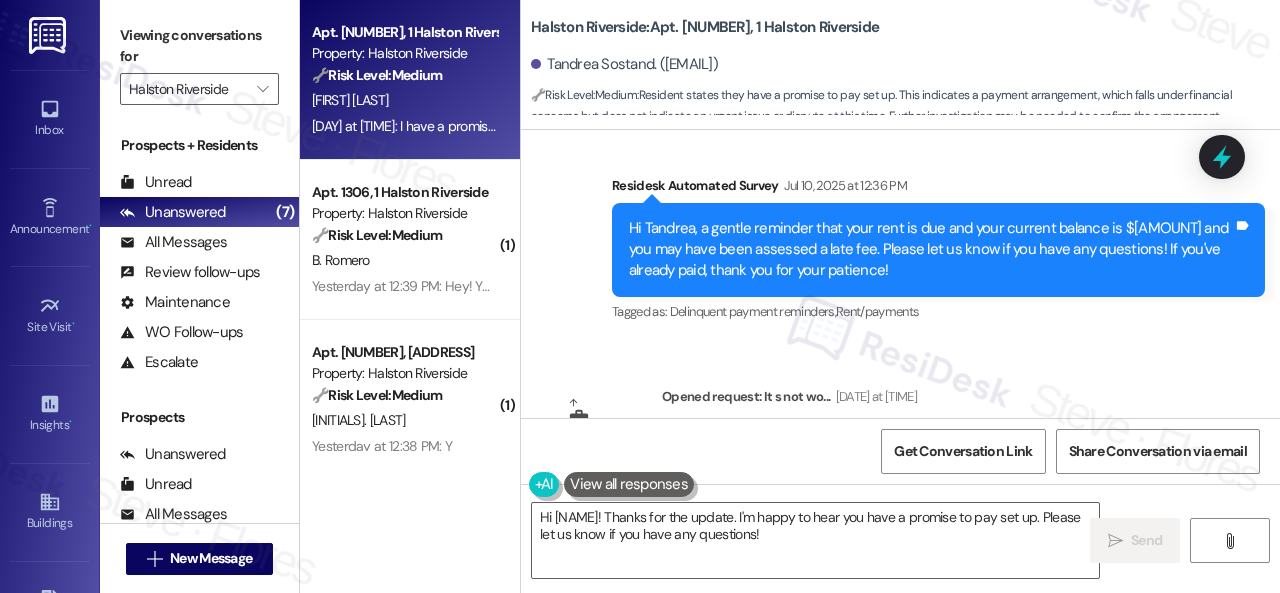 scroll, scrollTop: 8494, scrollLeft: 0, axis: vertical 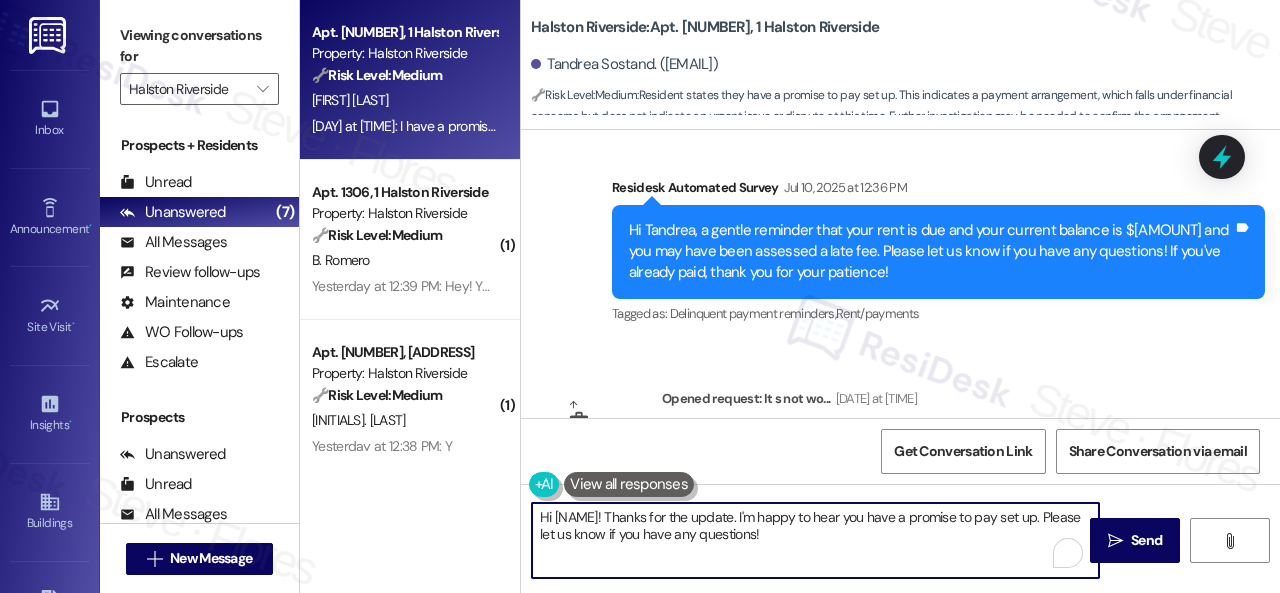 drag, startPoint x: 823, startPoint y: 536, endPoint x: 480, endPoint y: 513, distance: 343.77026 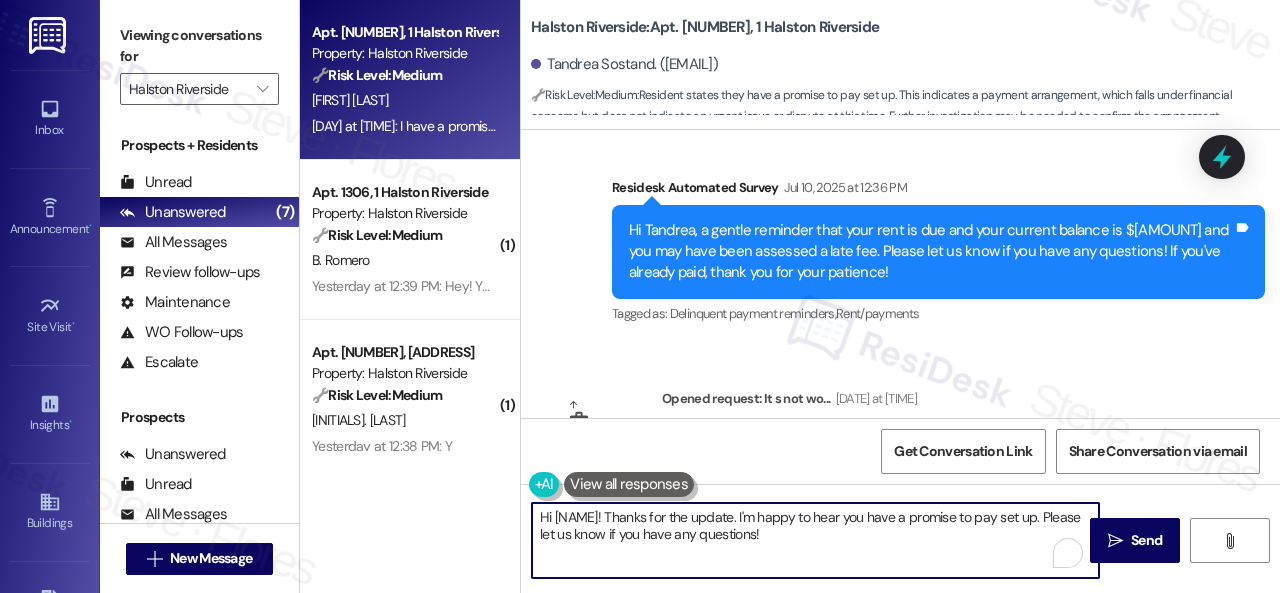 click on "Apt. [NUMBER], 1 Halston Riverside Property: Halston Riverside 🔧  Risk Level:  Medium Resident states they have a promise to pay set up. This indicates a payment arrangement, which falls under financial concerns but does not indicate an urgent issue or dispute at this time. Further investigation may be needed to confirm the arrangement. T. Sostand Yesterday at 12:39 PM: I have a promise to pay set up  Yesterday at 12:39 PM: I have a promise to pay set up  ( 1 ) Apt. [NUMBER], 1 Halston Riverside Property: Halston Riverside 🔧  Risk Level:  Medium The resident acknowledges the rent reminder and states they will pay tomorrow. This is a standard communication regarding rent payment with a promise to pay, so it falls under routine financial follow-up. B. Romero Yesterday at 12:39 PM: Hey! Yes I have no questions! I will be making my payment tomorrow! I'm so sorry about the delay Yesterday at 12:39 PM: Hey! Yes I have no questions! I will be making my payment tomorrow! I'm so sorry about the delay ( 1 ) 🔧 Medium (" at bounding box center (790, 296) 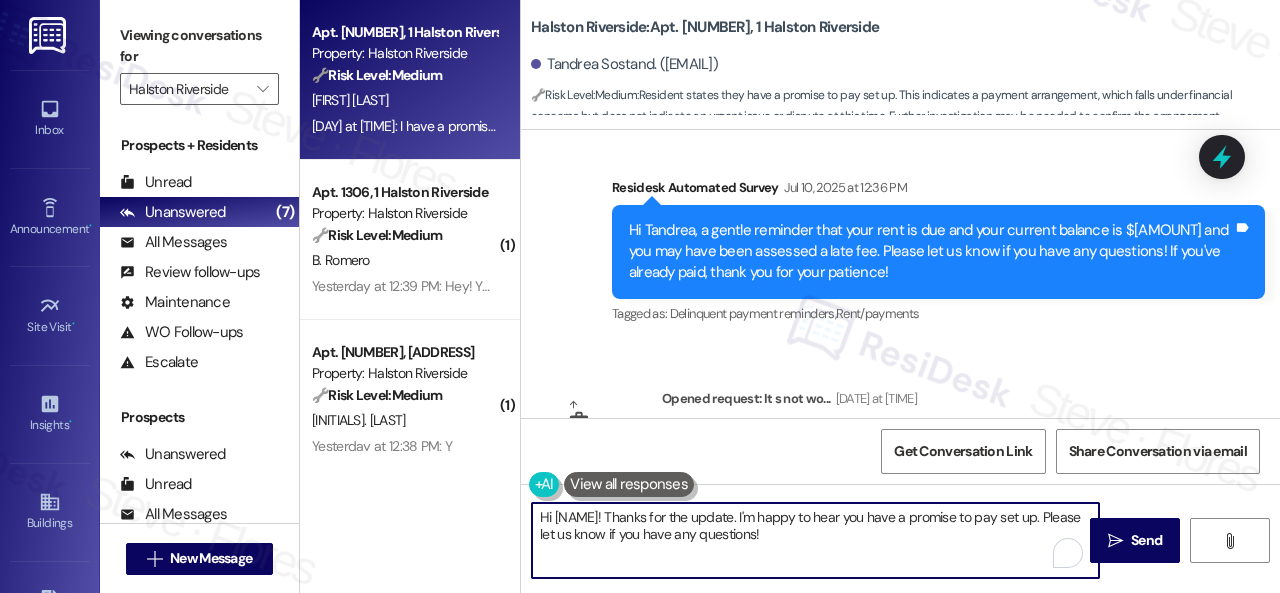 paste on "No worries. Please disregard the reminder message if you have already spoken with someone from the site team regarding your late payment. Thank you" 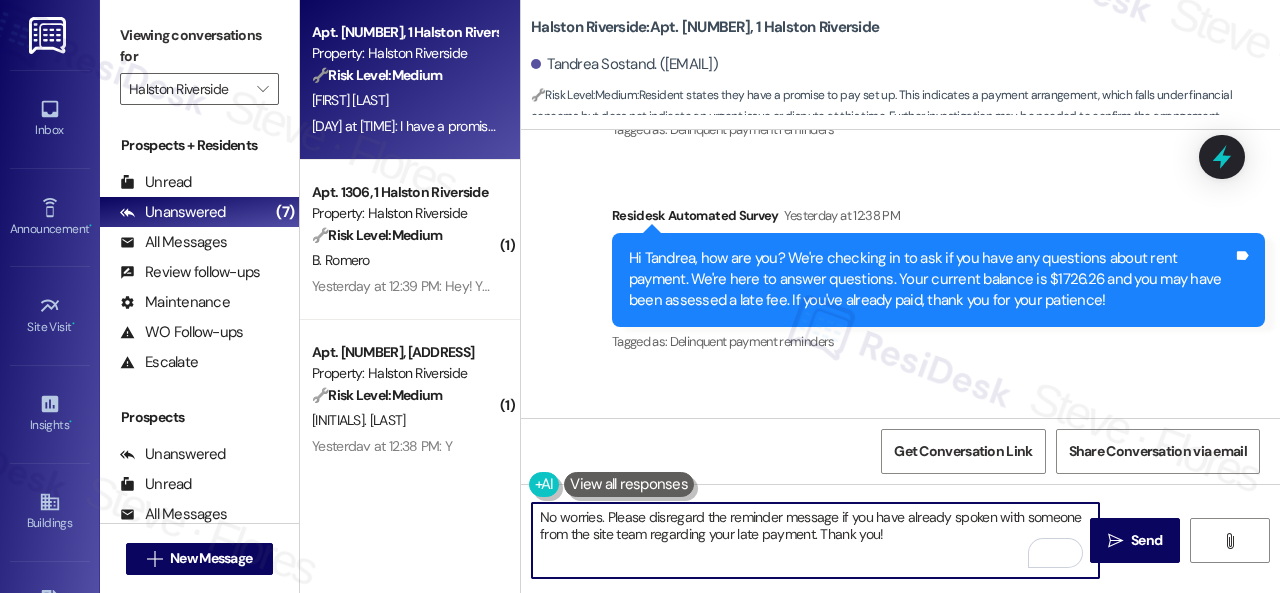 scroll, scrollTop: 10002, scrollLeft: 0, axis: vertical 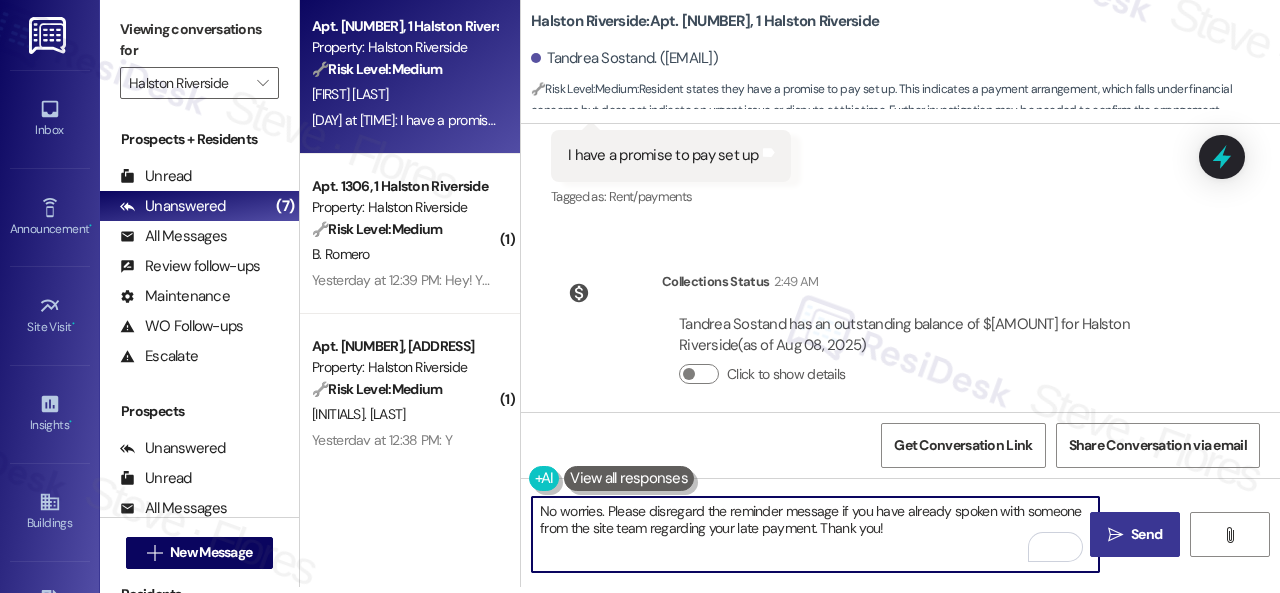 type on "No worries. Please disregard the reminder message if you have already spoken with someone from the site team regarding your late payment. Thank you!" 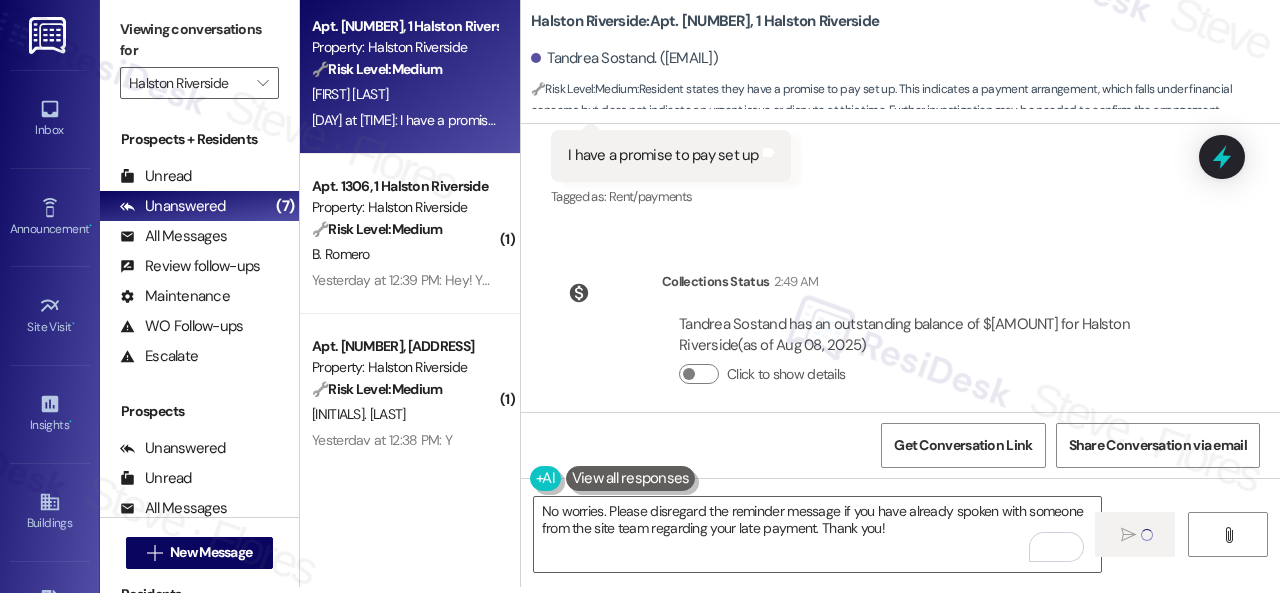 type 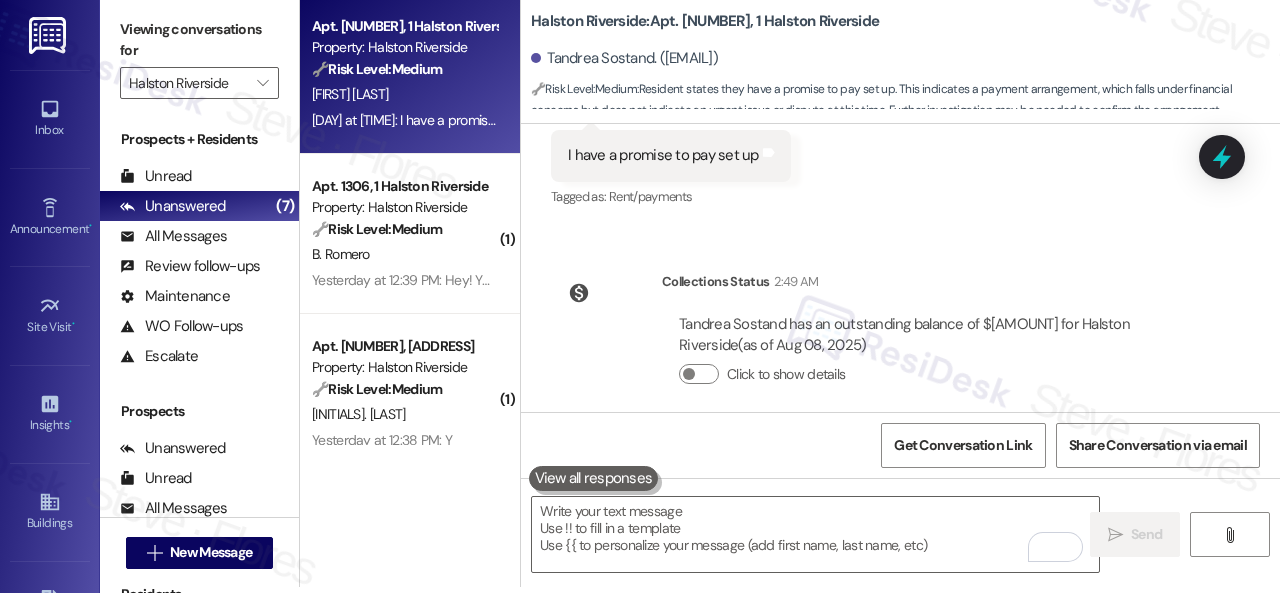 scroll, scrollTop: 0, scrollLeft: 0, axis: both 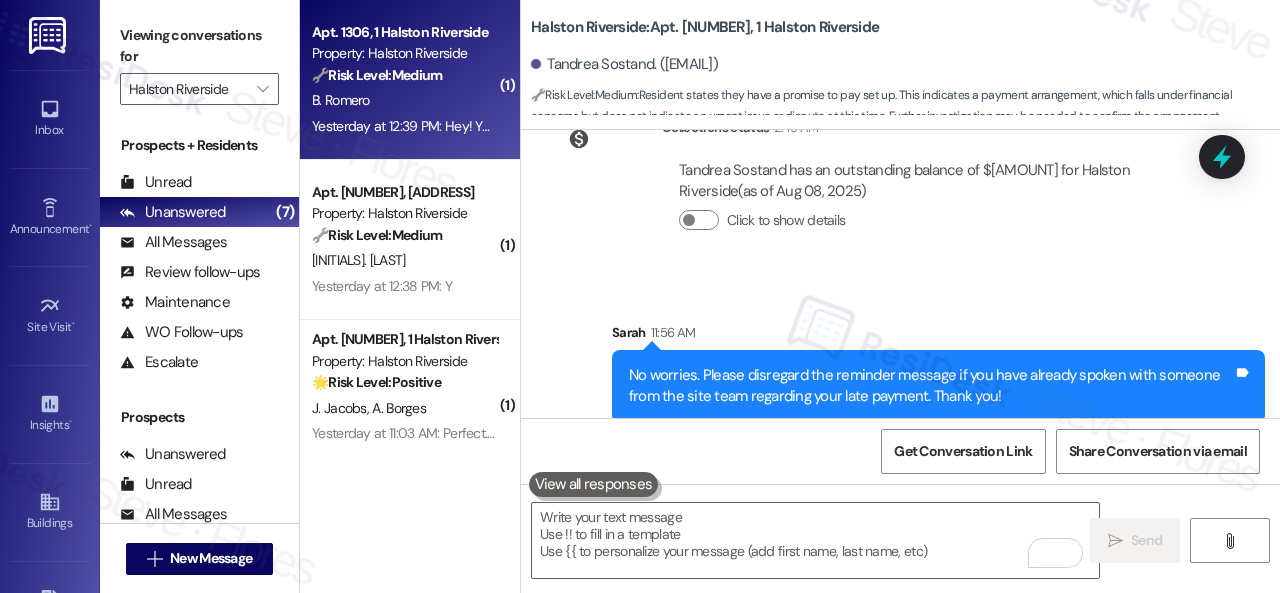 click on "B. Romero" at bounding box center [404, 100] 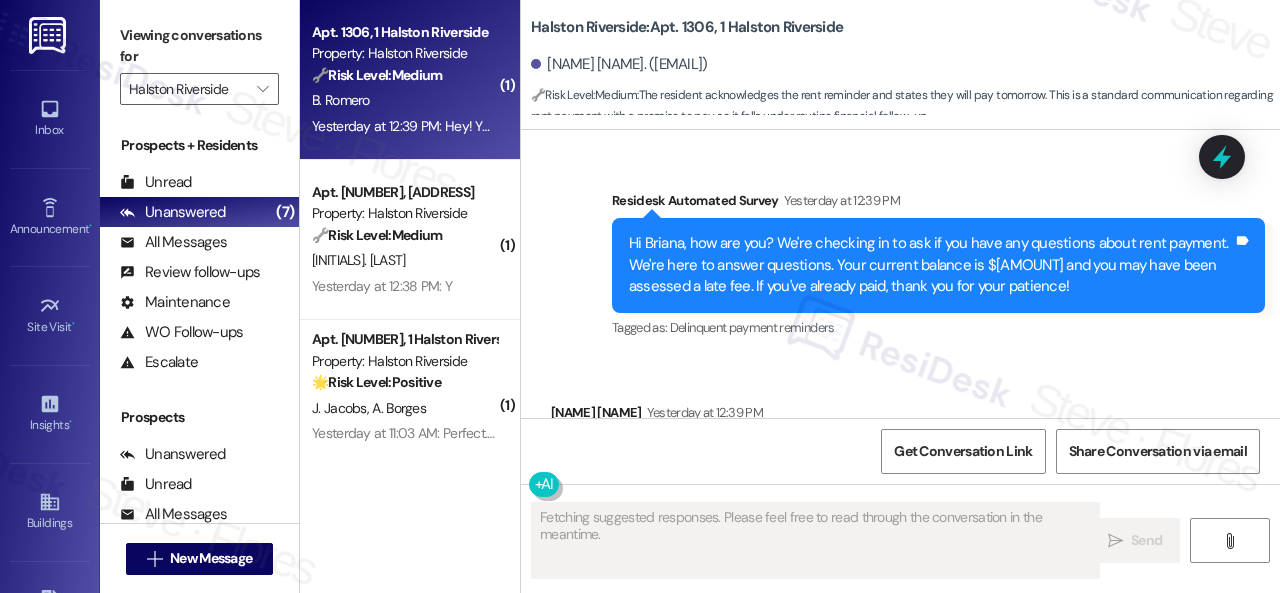 scroll, scrollTop: 5771, scrollLeft: 0, axis: vertical 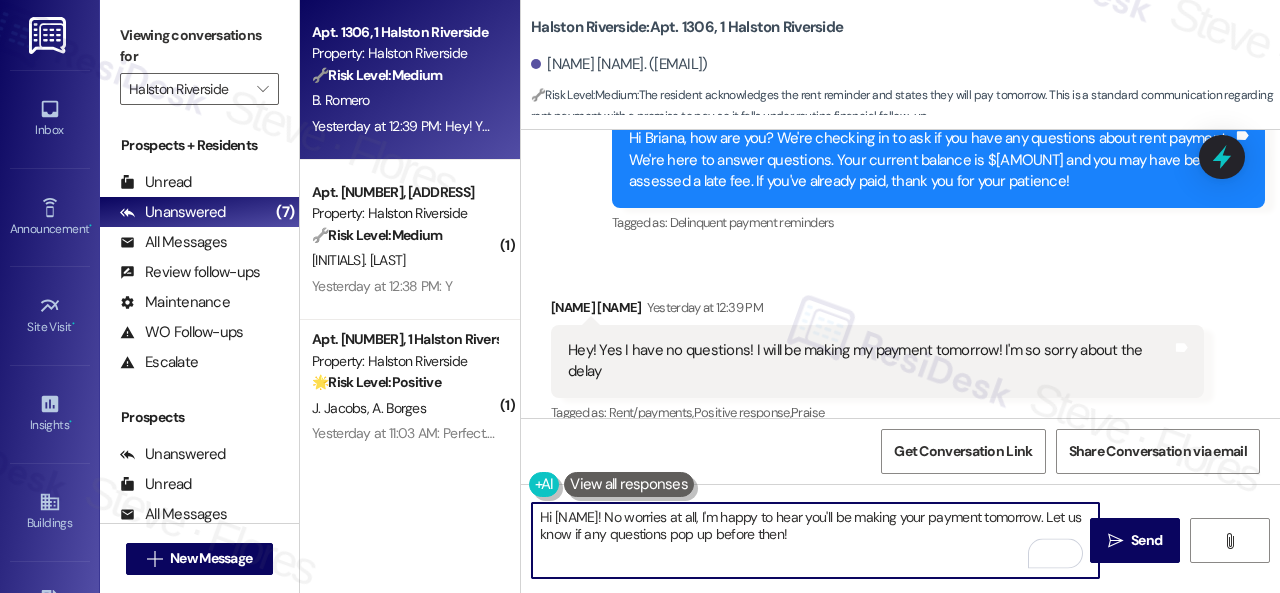 drag, startPoint x: 1038, startPoint y: 517, endPoint x: 1080, endPoint y: 513, distance: 42.190044 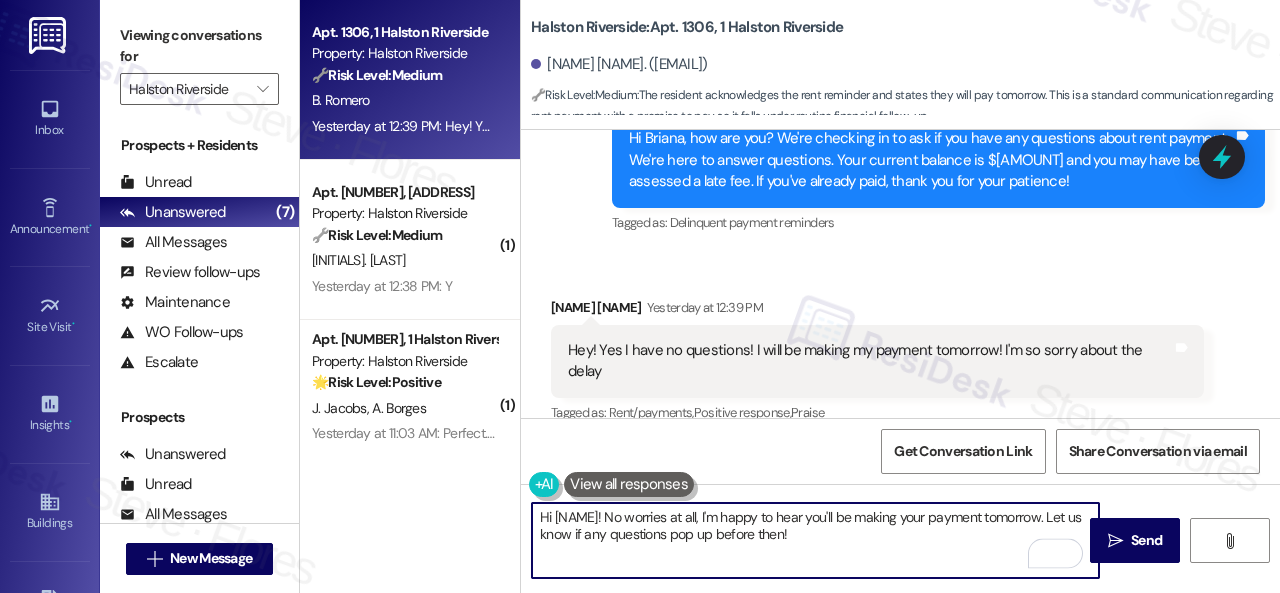 click on "Hi [NAME]! No worries at all, I'm happy to hear you'll be making your payment tomorrow. Let us know if any questions pop up before then!" at bounding box center (815, 540) 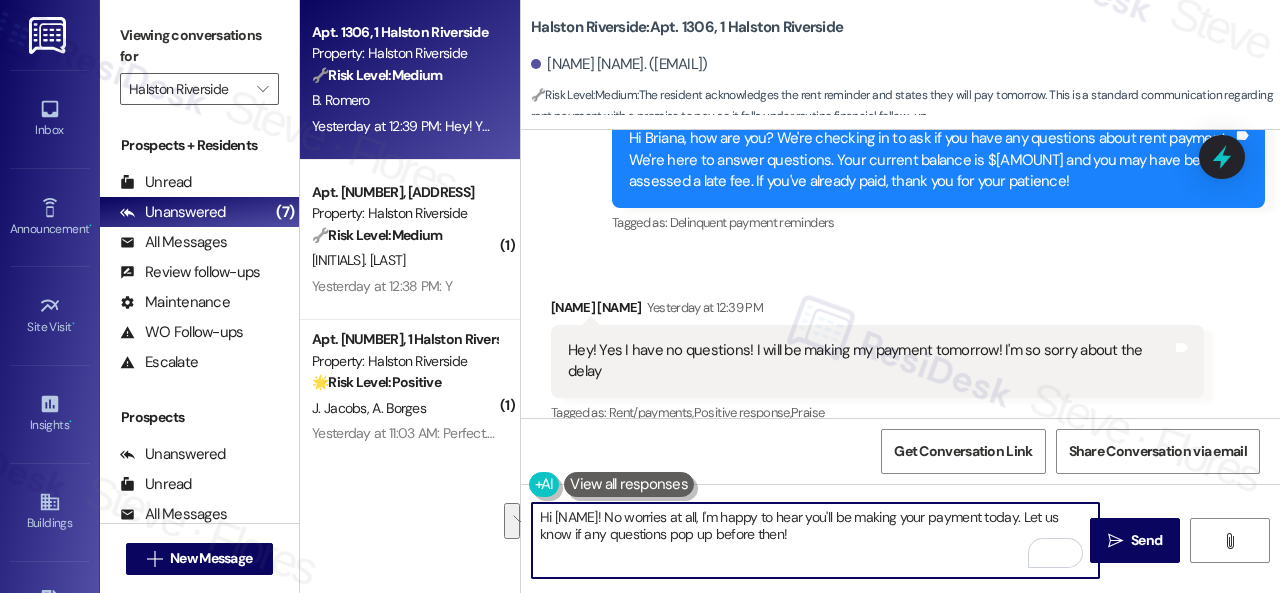 drag, startPoint x: 1061, startPoint y: 517, endPoint x: 1061, endPoint y: 528, distance: 11 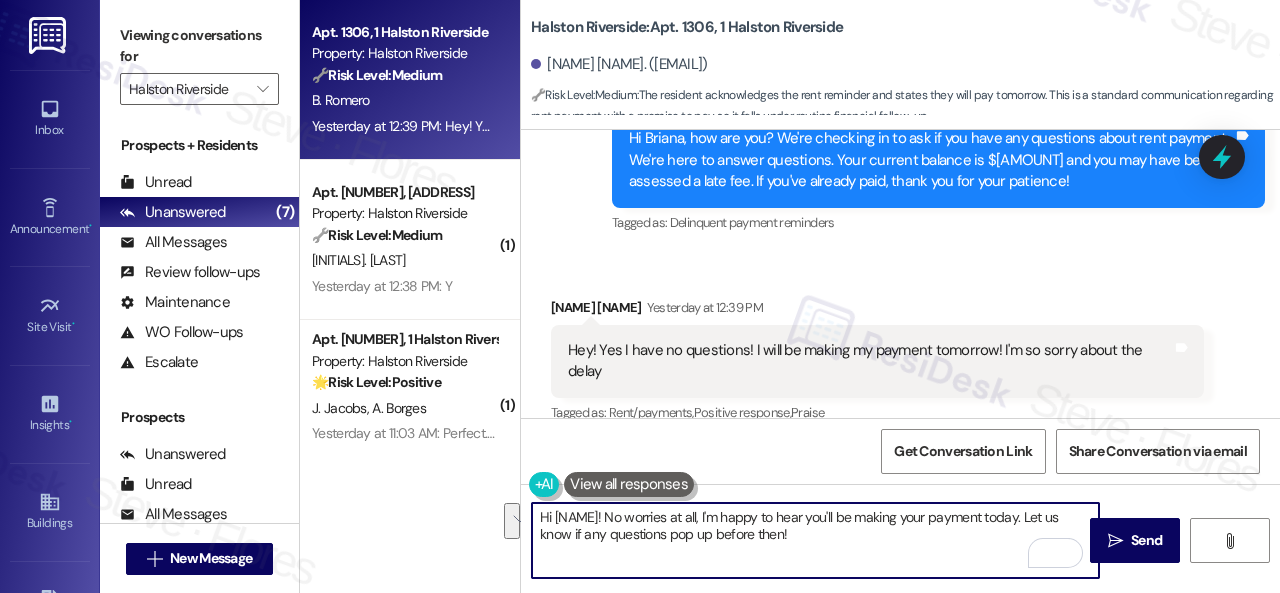 click on "Hi [NAME]! No worries at all, I'm happy to hear you'll be making your payment today. Let us know if any questions pop up before then!" at bounding box center (815, 540) 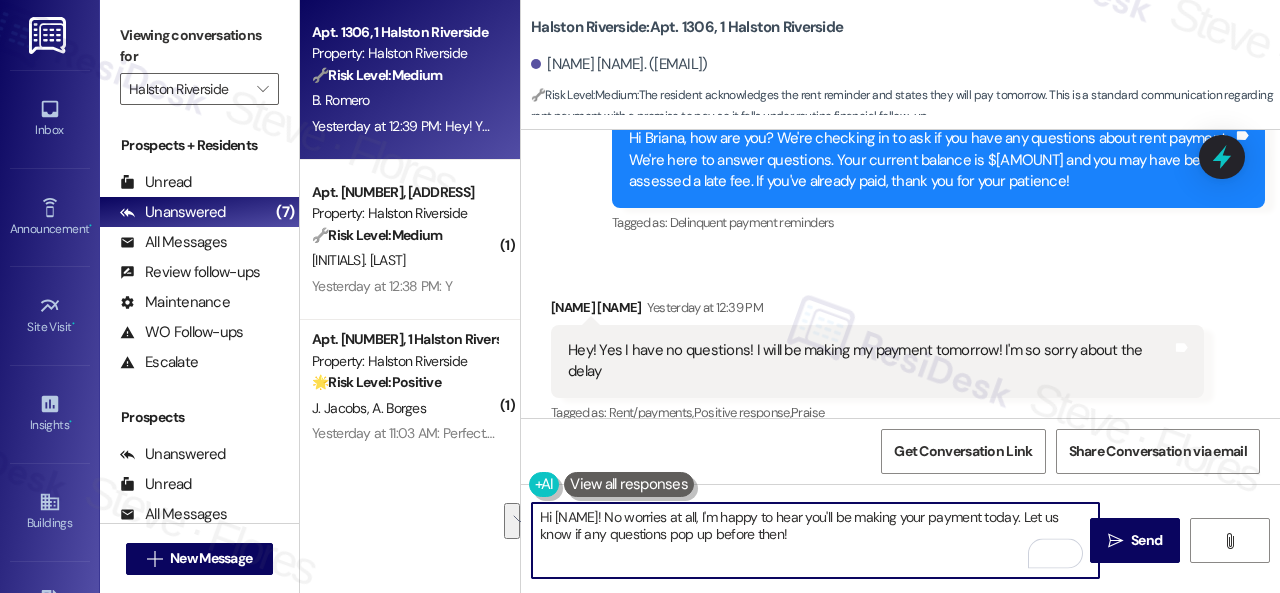 click on "Hi [NAME]! No worries at all, I'm happy to hear you'll be making your payment today. Let us know if any questions pop up before then!" at bounding box center [815, 540] 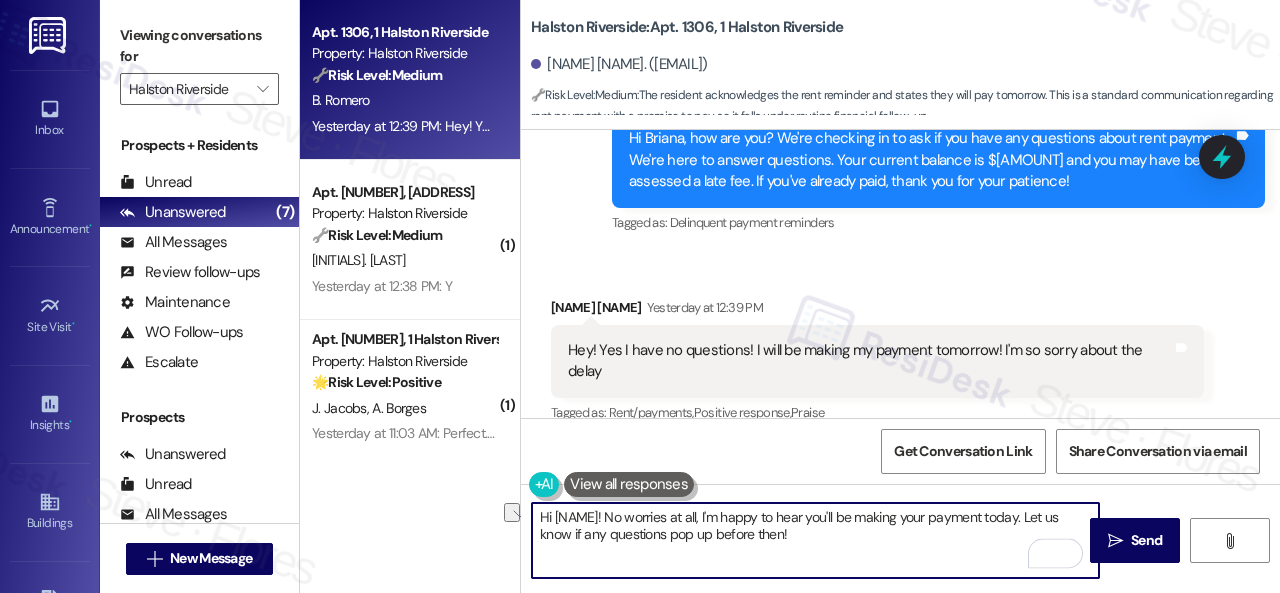 drag, startPoint x: 680, startPoint y: 533, endPoint x: 797, endPoint y: 533, distance: 117 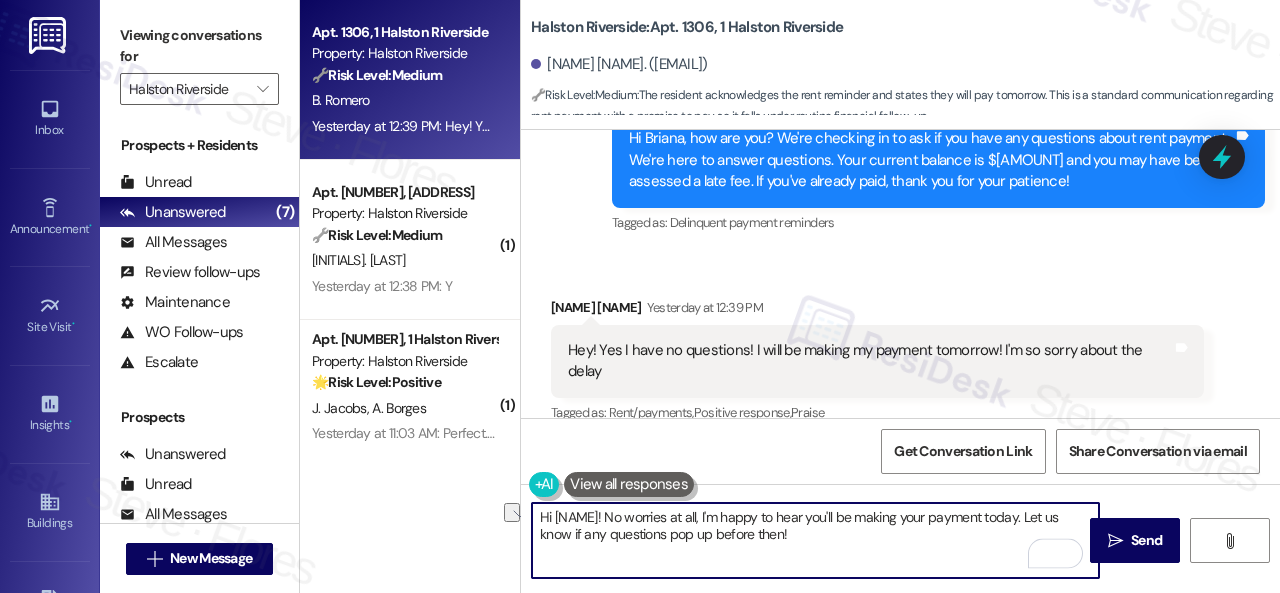 click on "Hi [NAME]! No worries at all, I'm happy to hear you'll be making your payment today. Let us know if any questions pop up before then!" at bounding box center (815, 540) 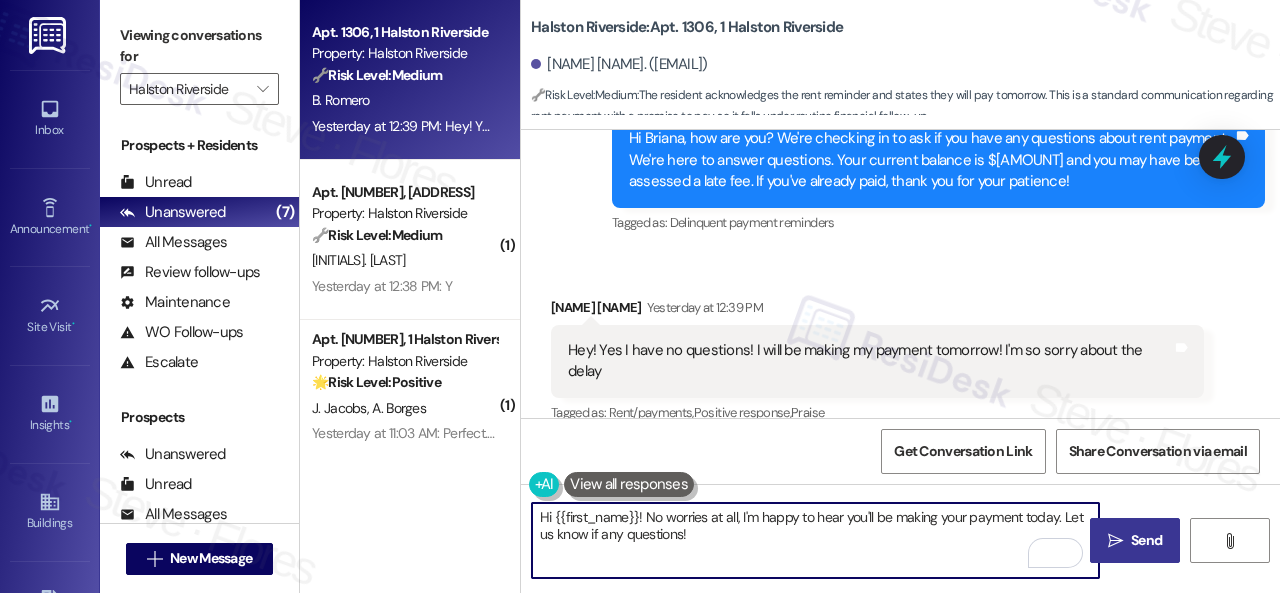 type on "Hi {{first_name}}! No worries at all, I'm happy to hear you'll be making your payment today. Let us know if any questions!" 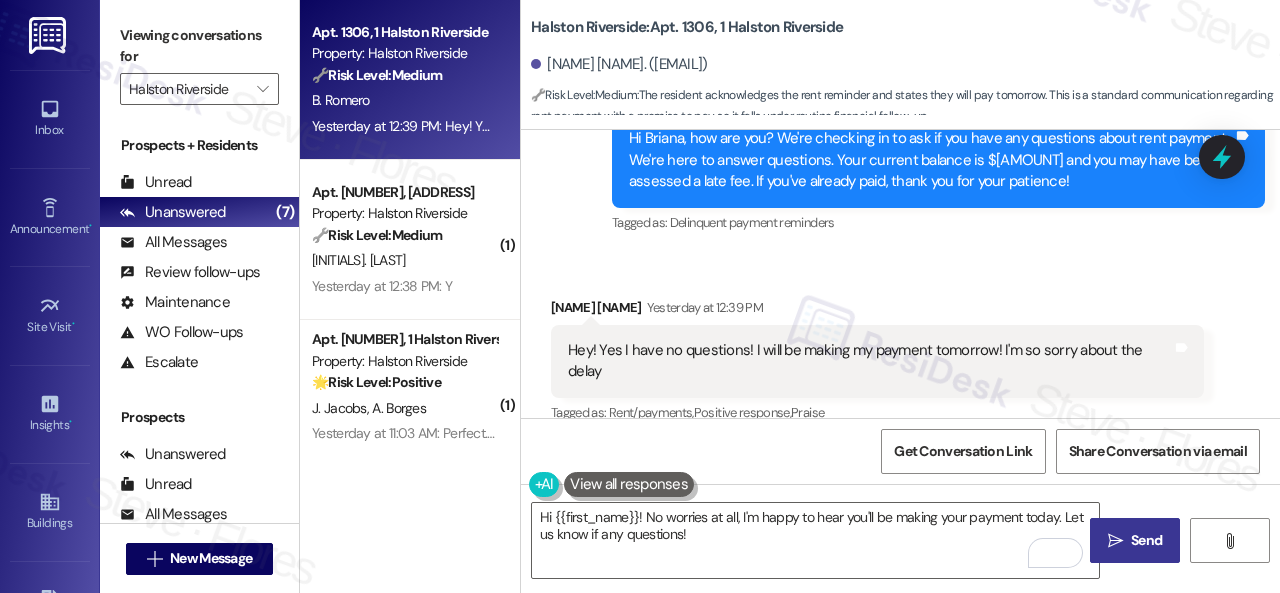 click on "Send" at bounding box center (1146, 540) 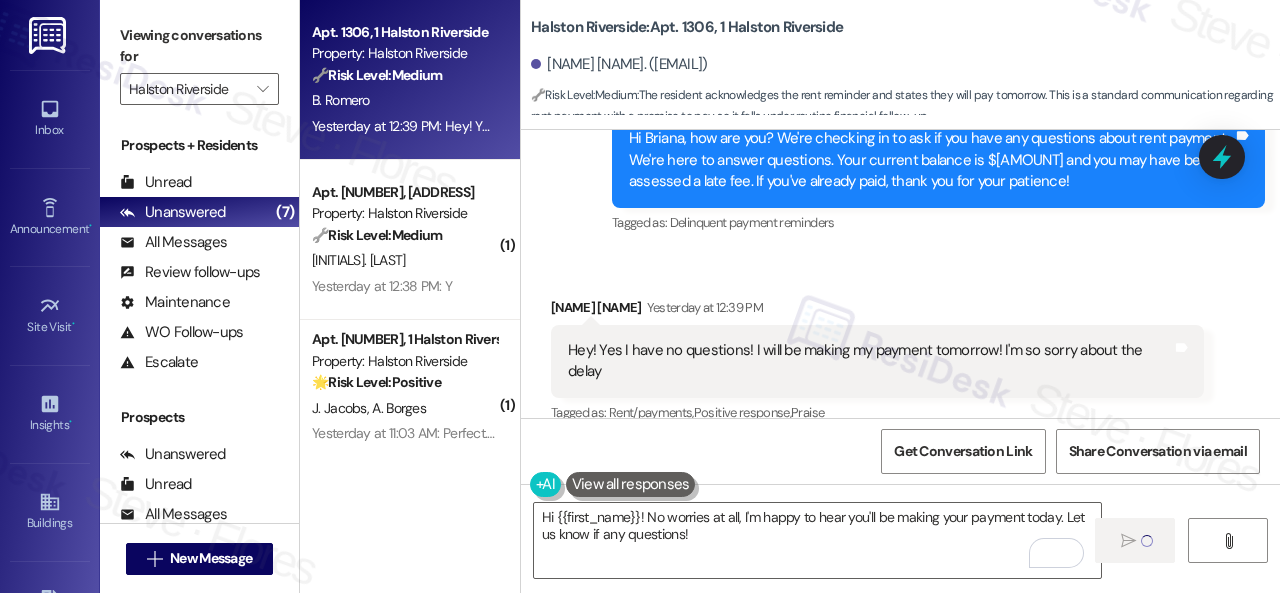type 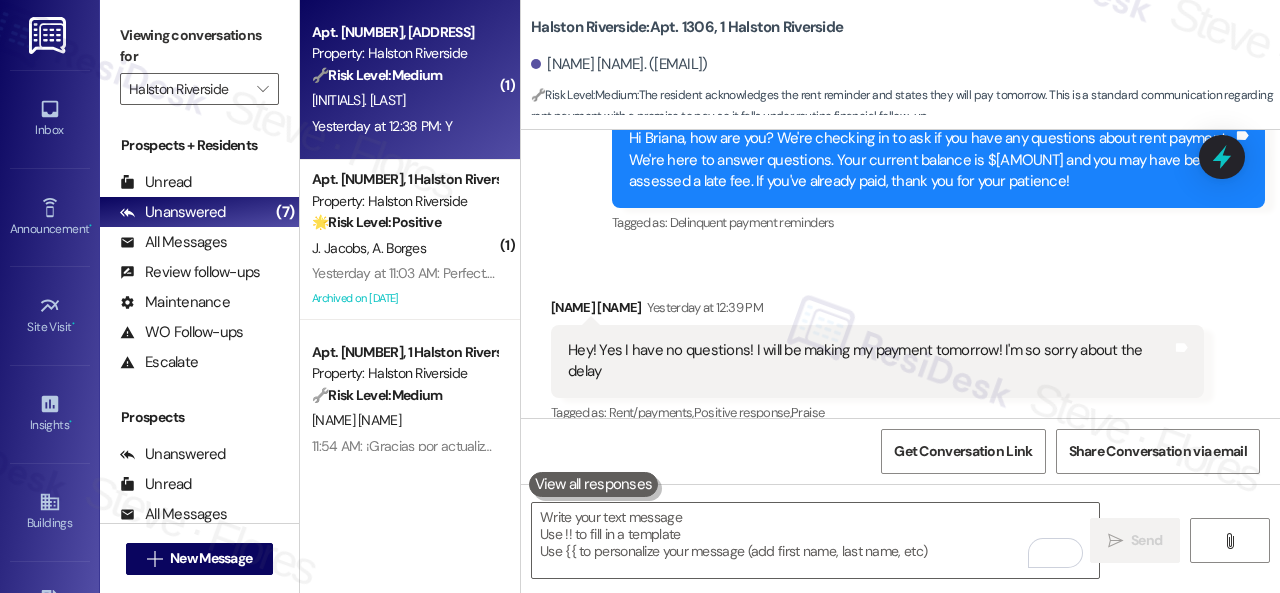 click on "[INITIALS]. [LAST]" at bounding box center [404, 100] 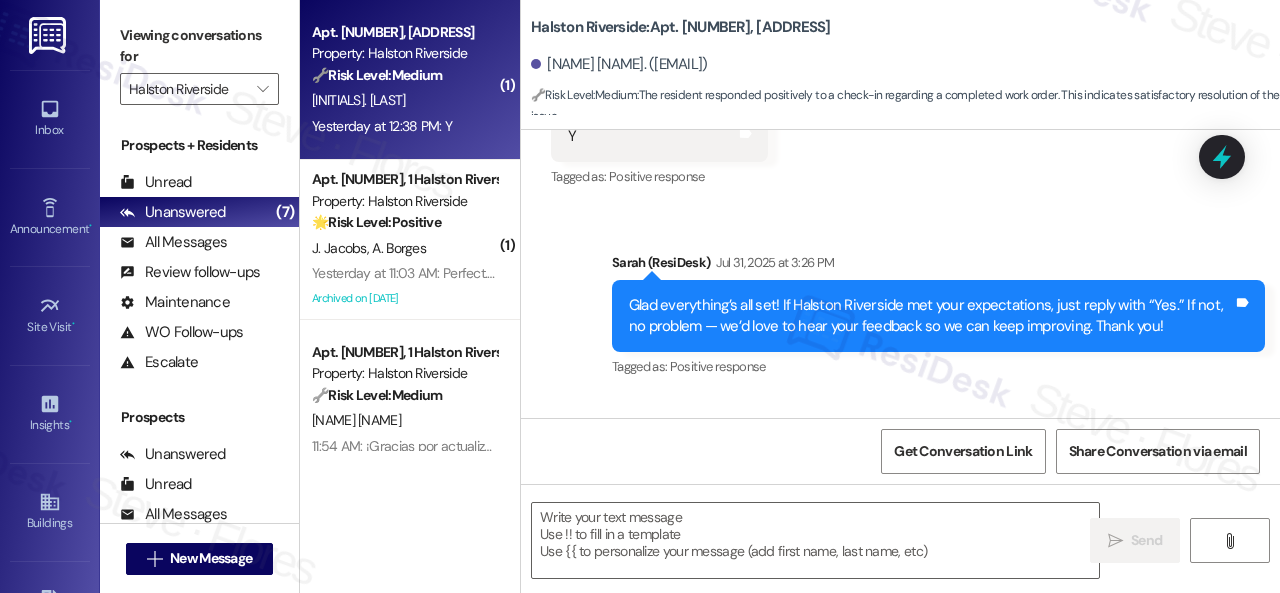 type on "Fetching suggested responses. Please feel free to read through the conversation in the meantime." 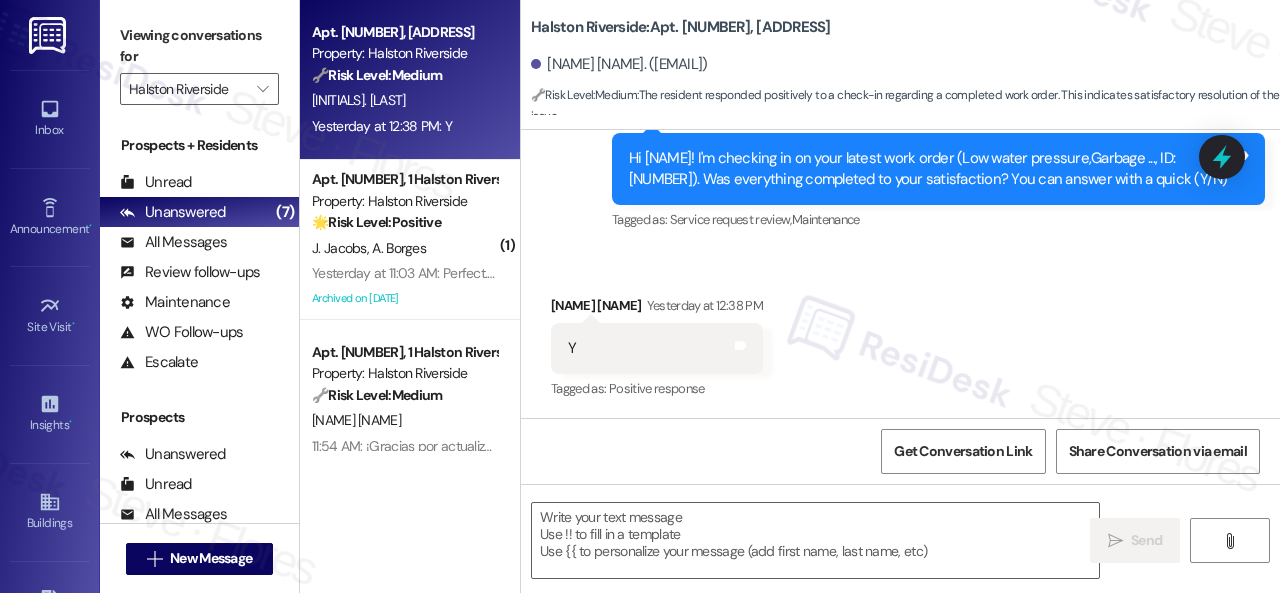 scroll, scrollTop: 903, scrollLeft: 0, axis: vertical 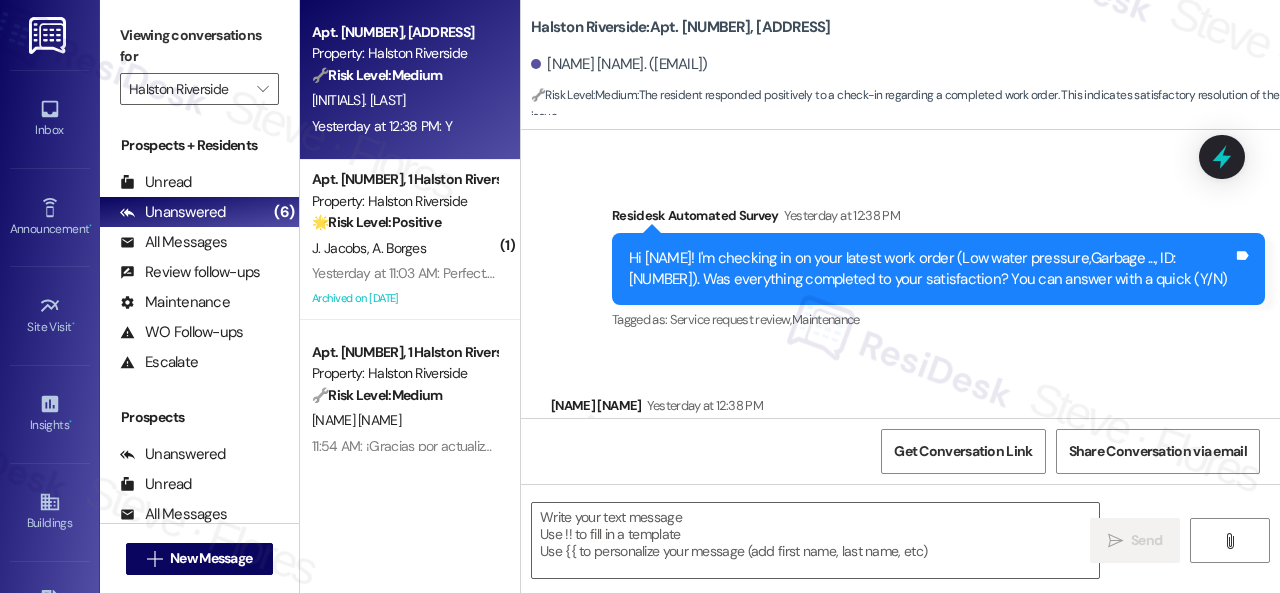click on "Survey, sent via SMS ResiDesk Automated Survey Yesterday at 12:38 PM Hi Jayda! I'm checking in on your latest work order (Low water pressure,Garbage ..., ID: 16071769). Was everything completed to your satisfaction? You can answer with a quick (Y/N) Tags and notes Tagged as: Service request review , Click to highlight conversations about Service request review Maintenance Click to highlight conversations about Maintenance" at bounding box center [900, 255] 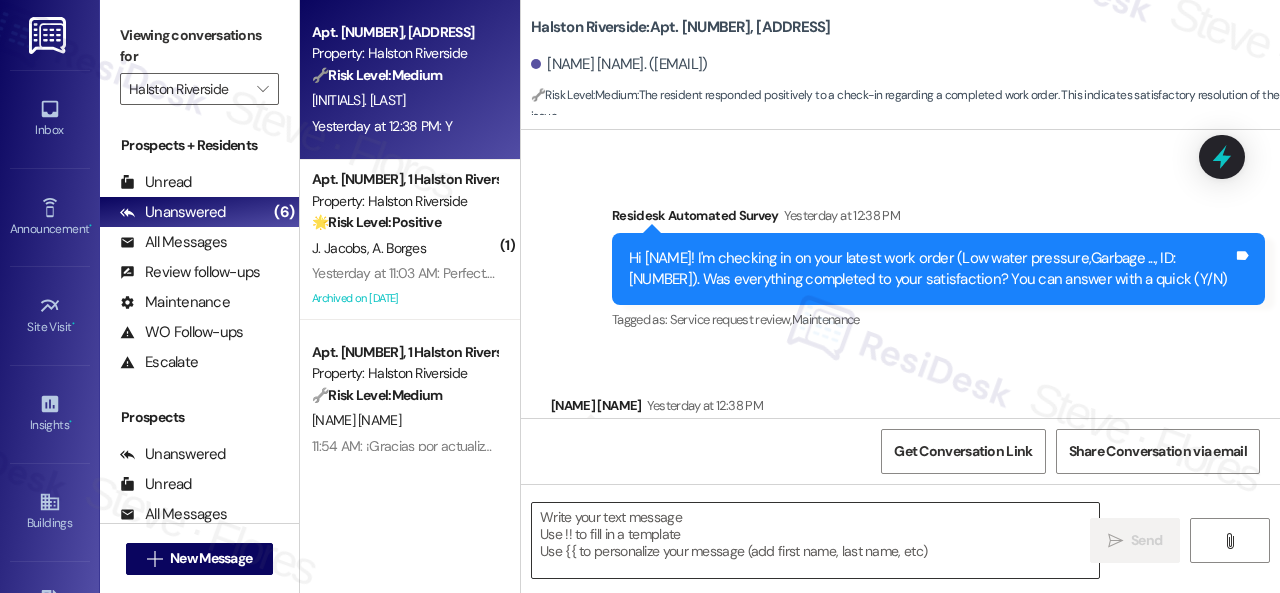 click at bounding box center (815, 540) 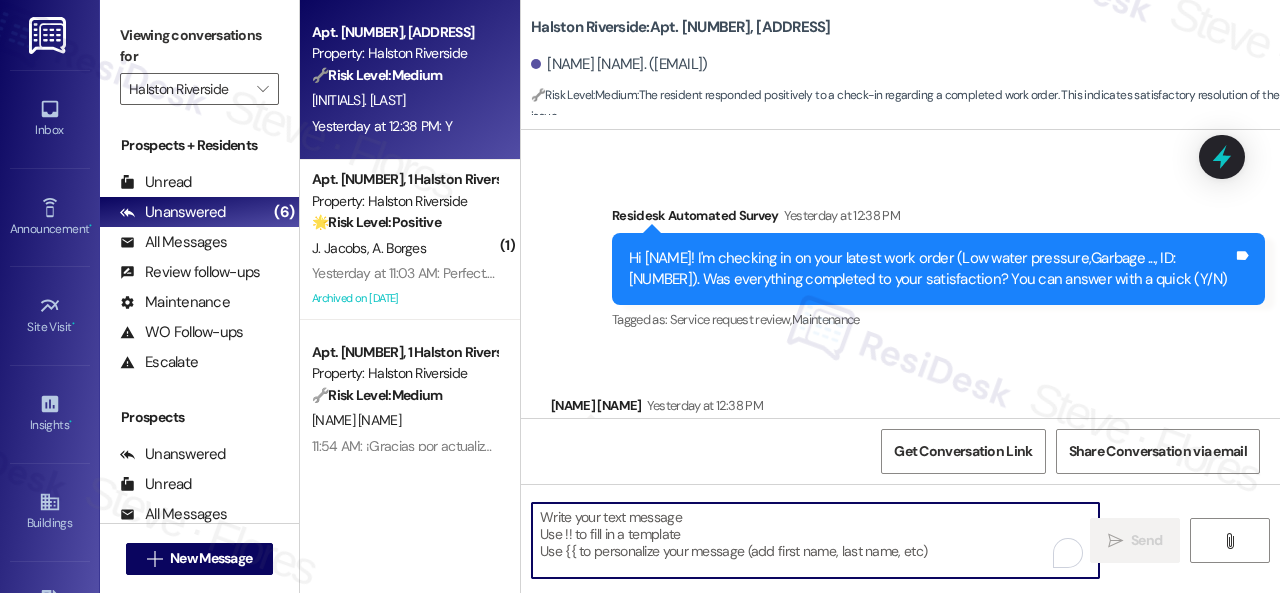 paste on "Happy to hear everything's all set! If {{property}} met your expectations, please reply with "Yes." If not, no worries - we'd appreciate any feedback so we can keep getting better. Thanks!" 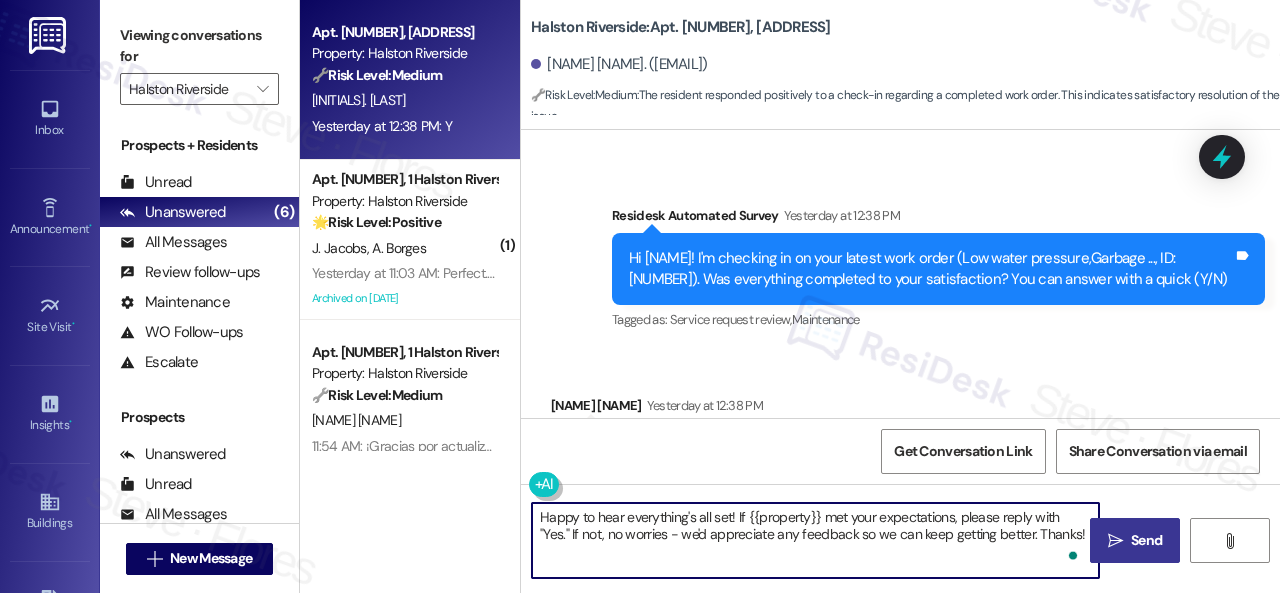 type on "Happy to hear everything's all set! If {{property}} met your expectations, please reply with "Yes." If not, no worries - we'd appreciate any feedback so we can keep getting better. Thanks!" 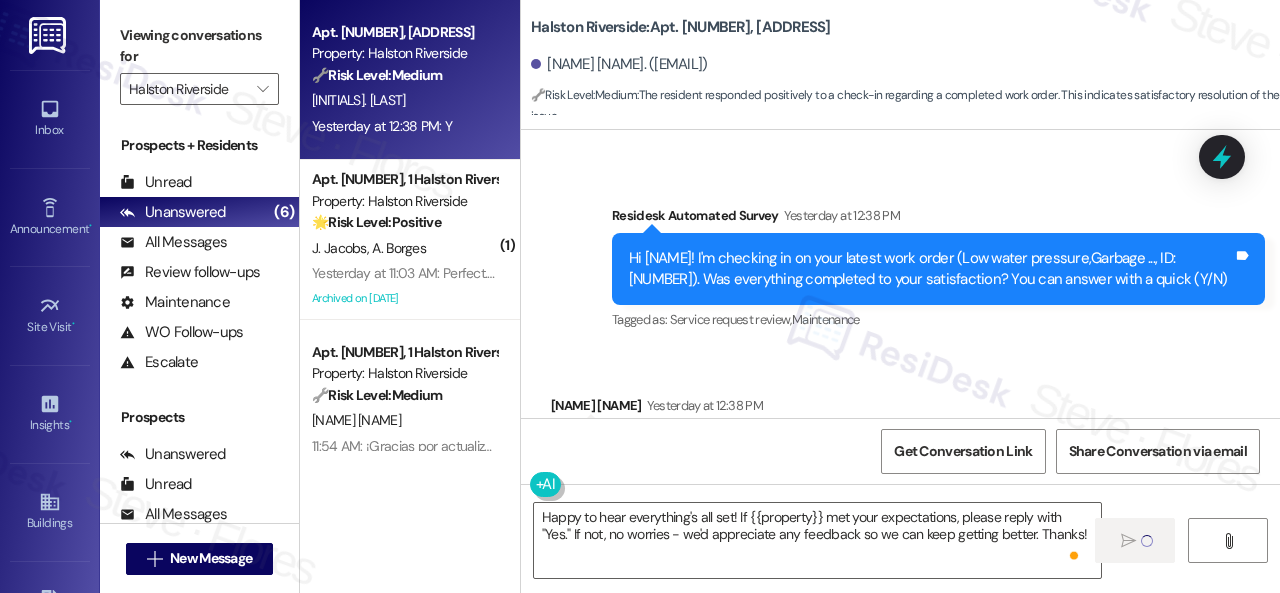 type 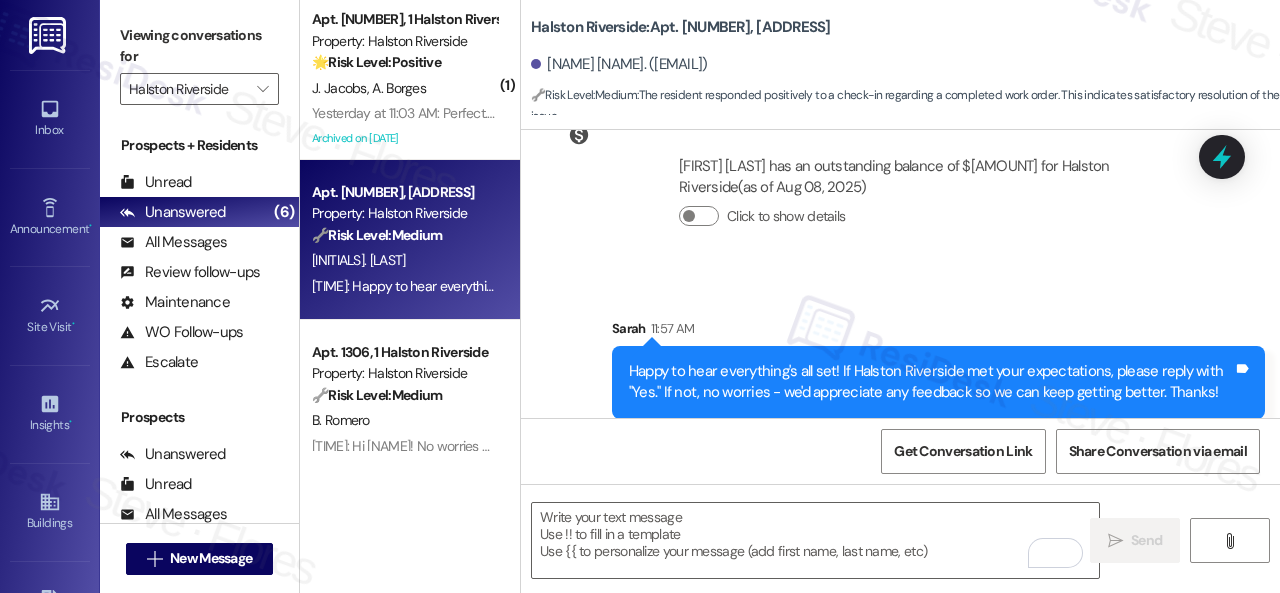 scroll, scrollTop: 1370, scrollLeft: 0, axis: vertical 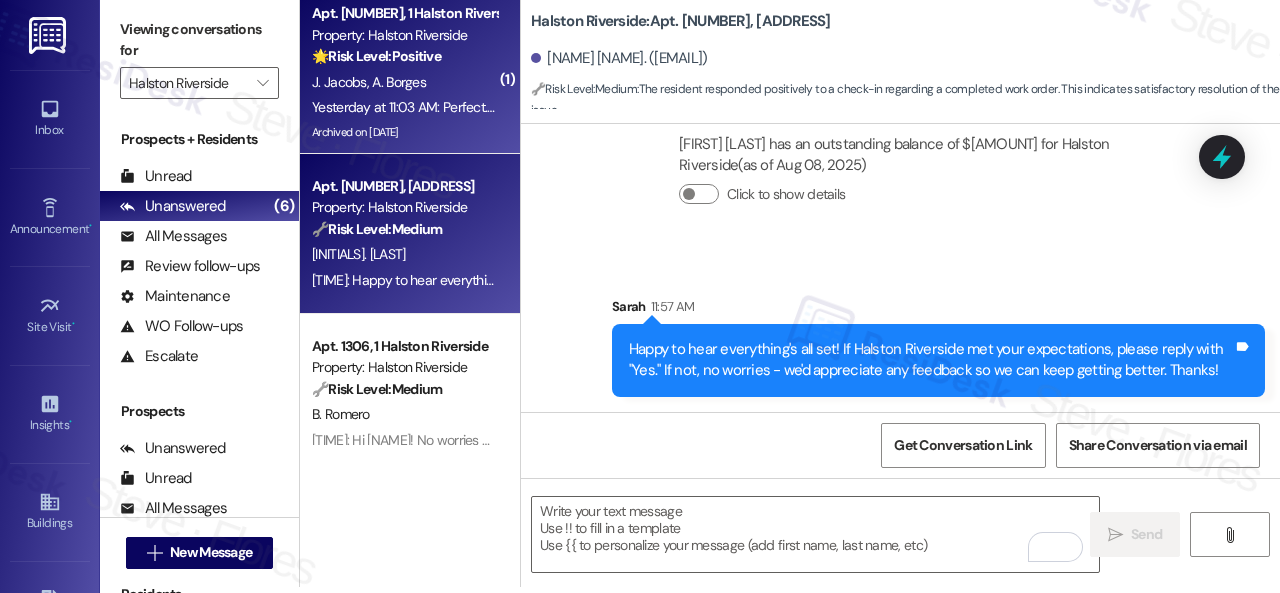 click on "J. Jacobs A. Borges" at bounding box center [404, 82] 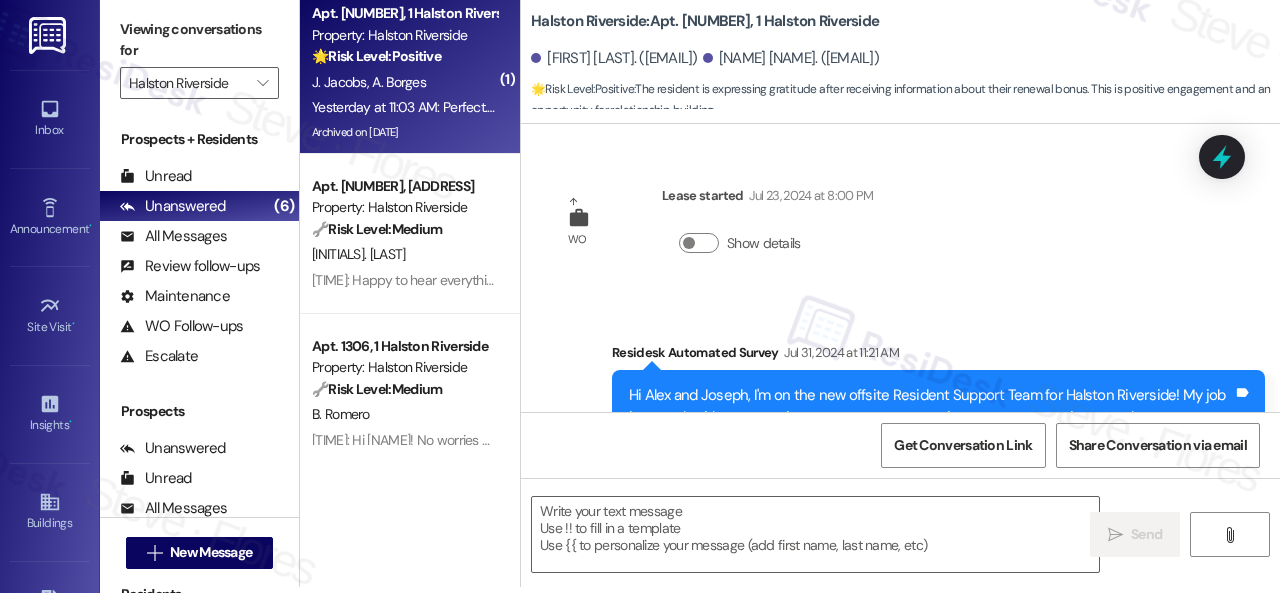 scroll, scrollTop: 23808, scrollLeft: 0, axis: vertical 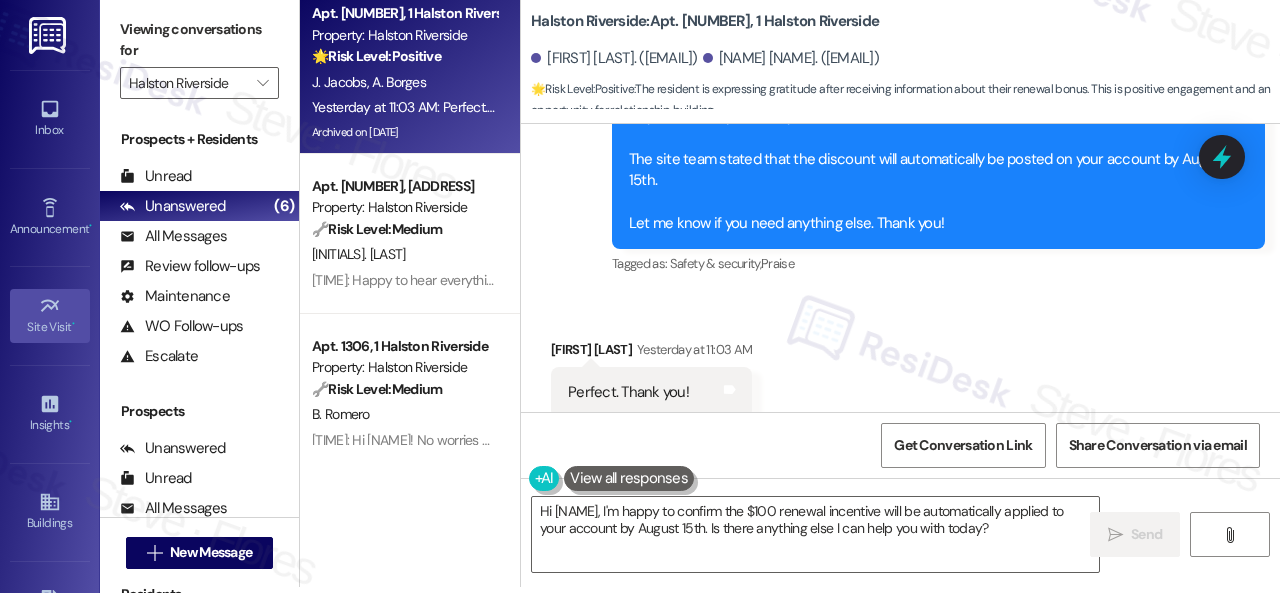 drag, startPoint x: 976, startPoint y: 526, endPoint x: 30, endPoint y: 337, distance: 964.6953 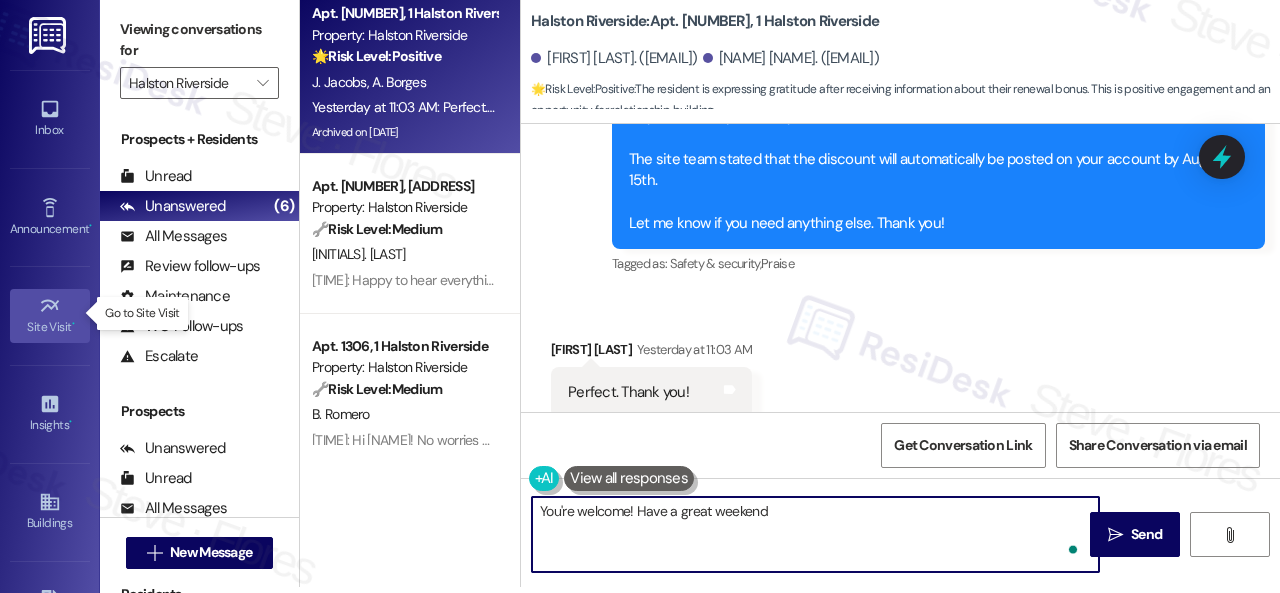 type on "You're welcome! Have a great weekend!" 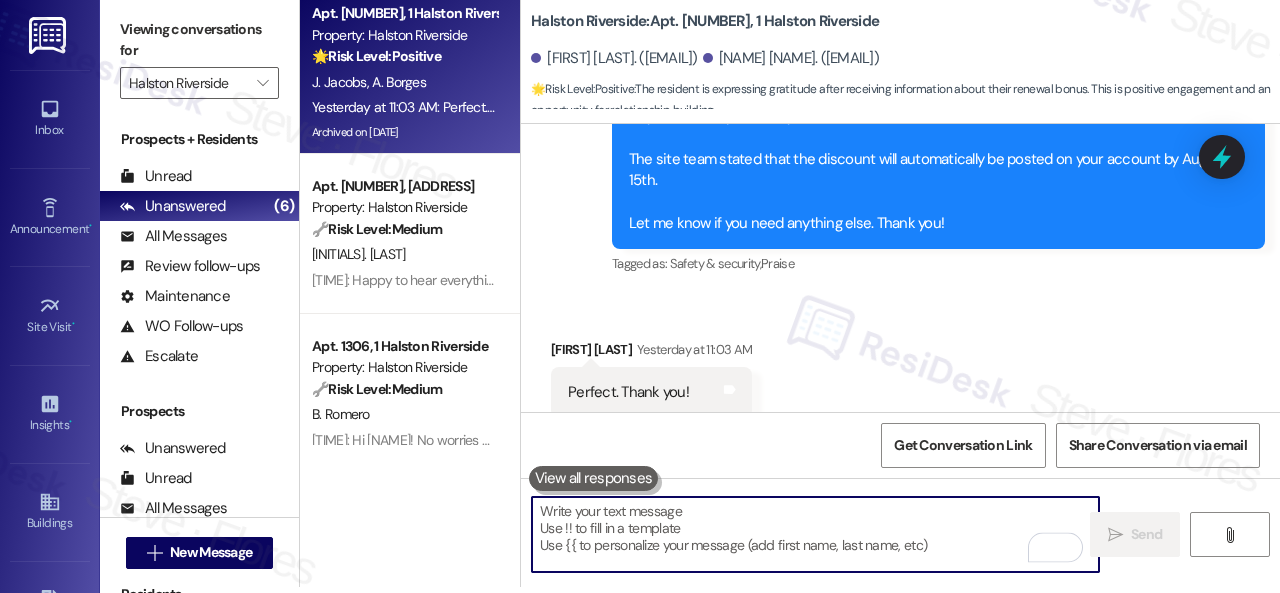 scroll, scrollTop: 0, scrollLeft: 0, axis: both 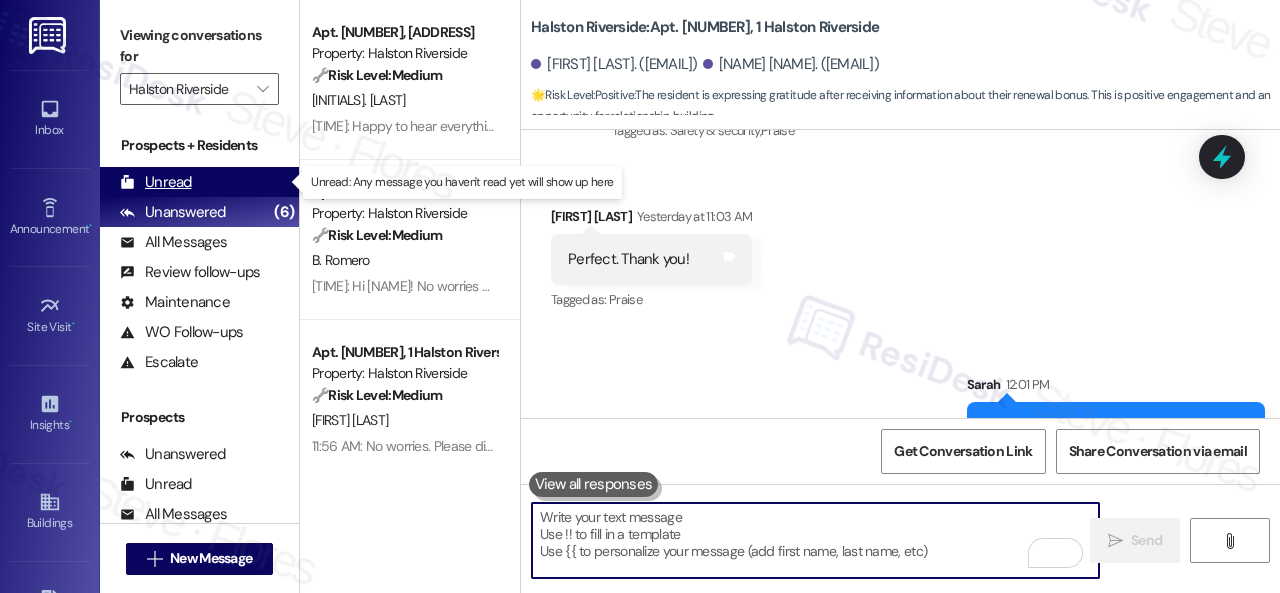 type 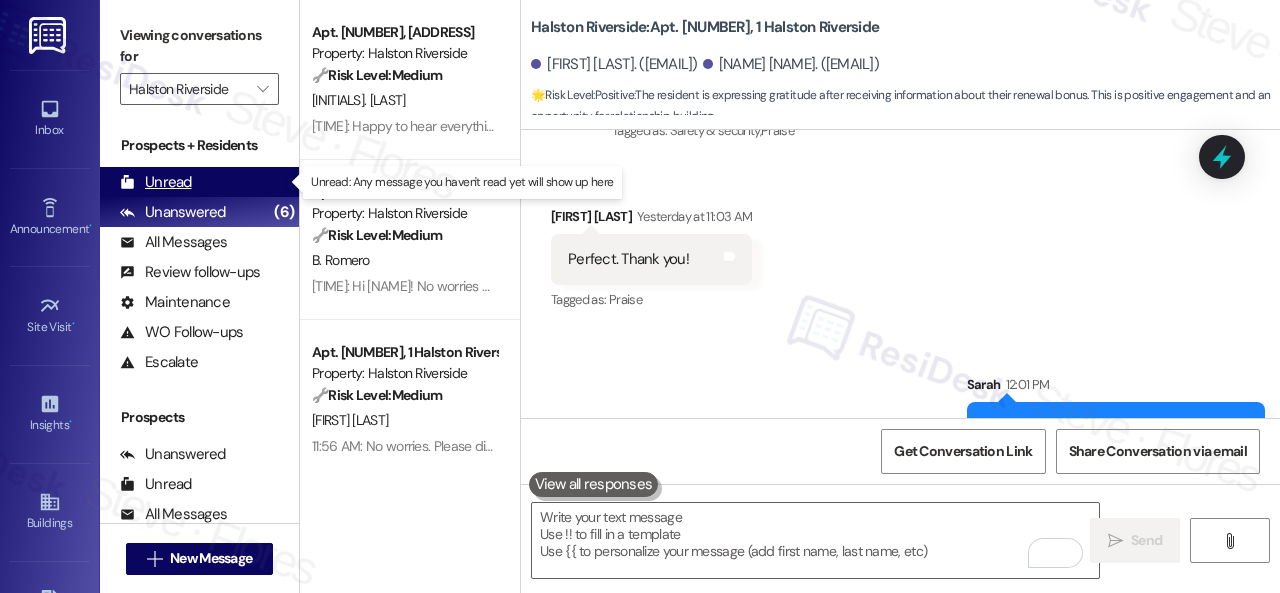 click on "Unread" at bounding box center [156, 182] 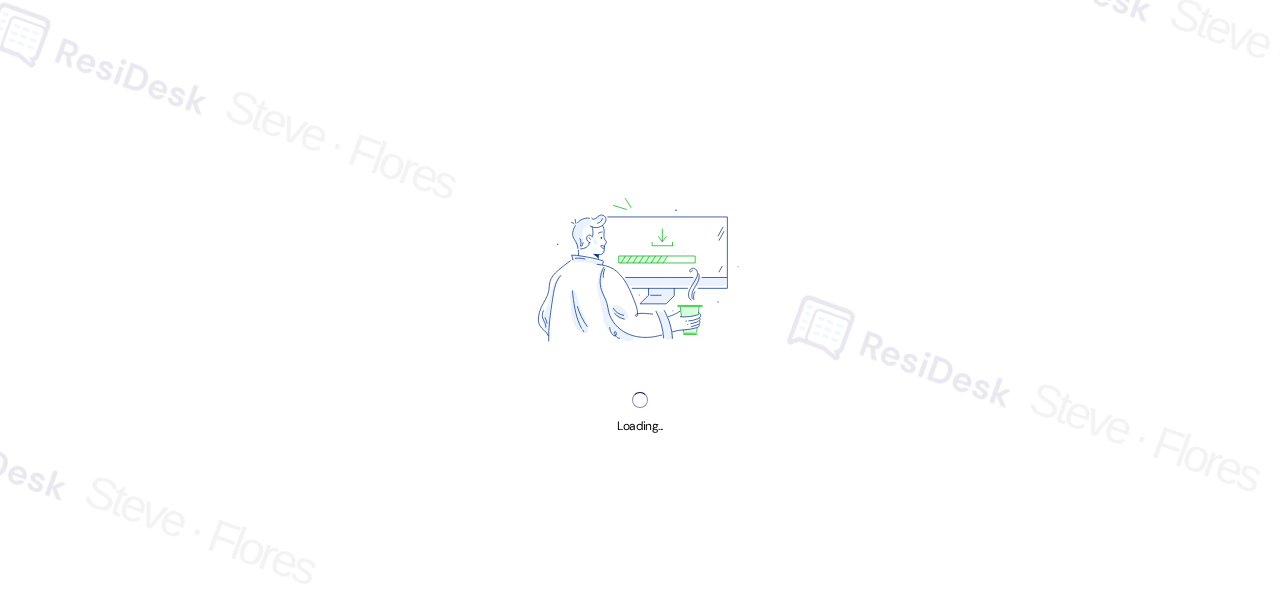 scroll, scrollTop: 0, scrollLeft: 0, axis: both 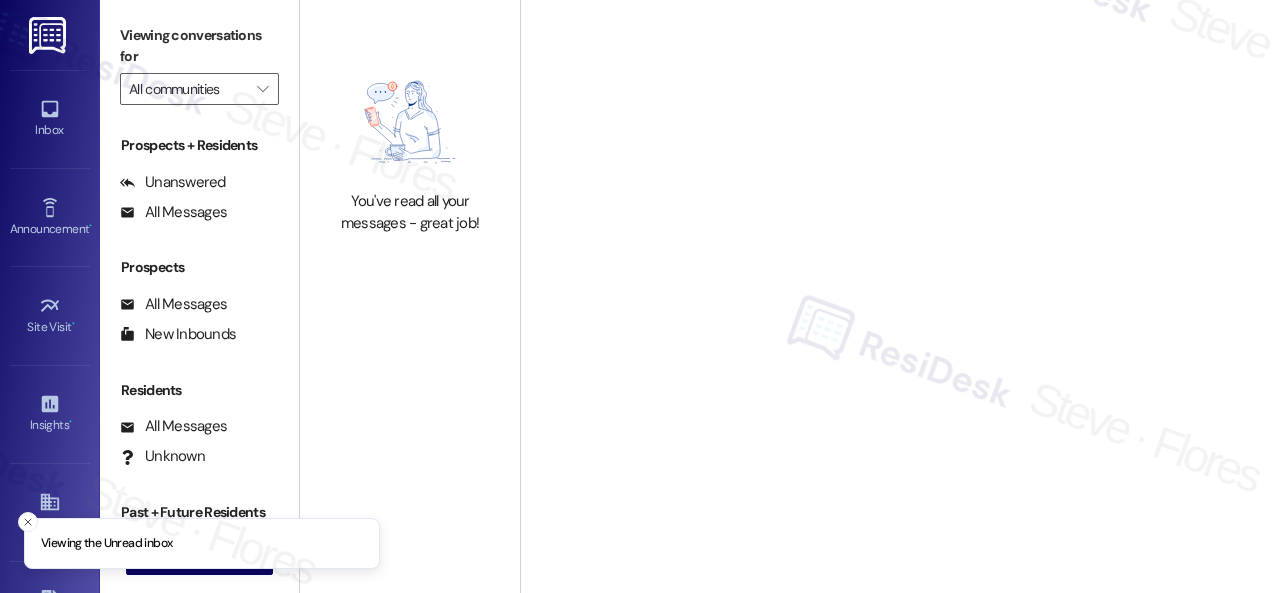 type on "Halston Riverside" 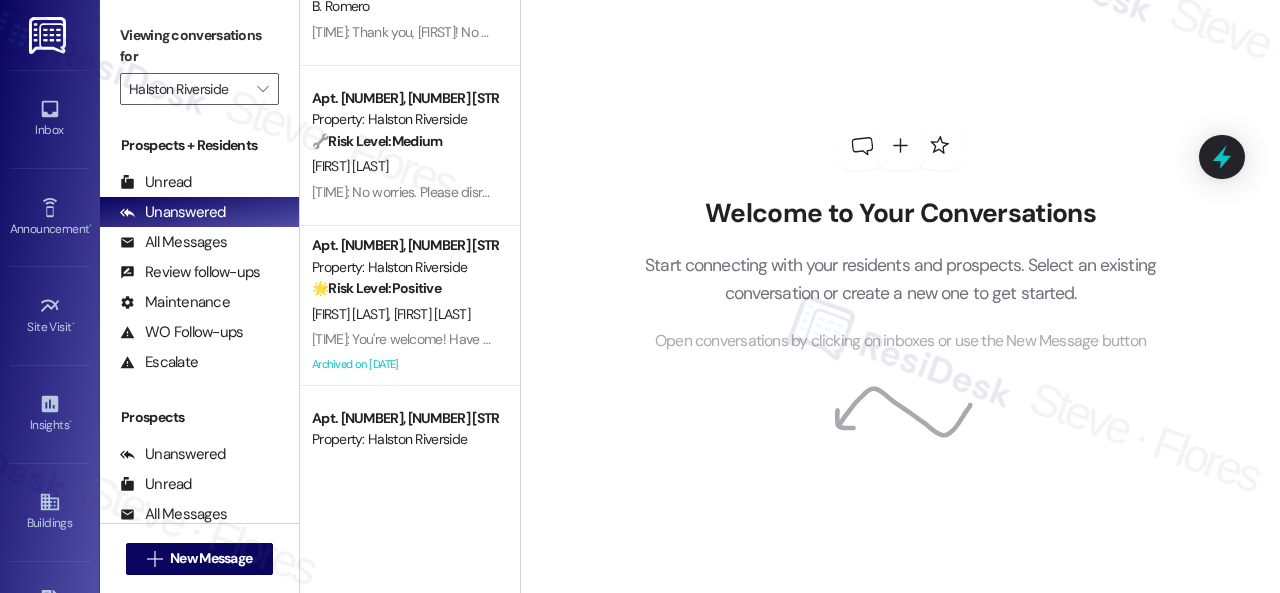 scroll, scrollTop: 348, scrollLeft: 0, axis: vertical 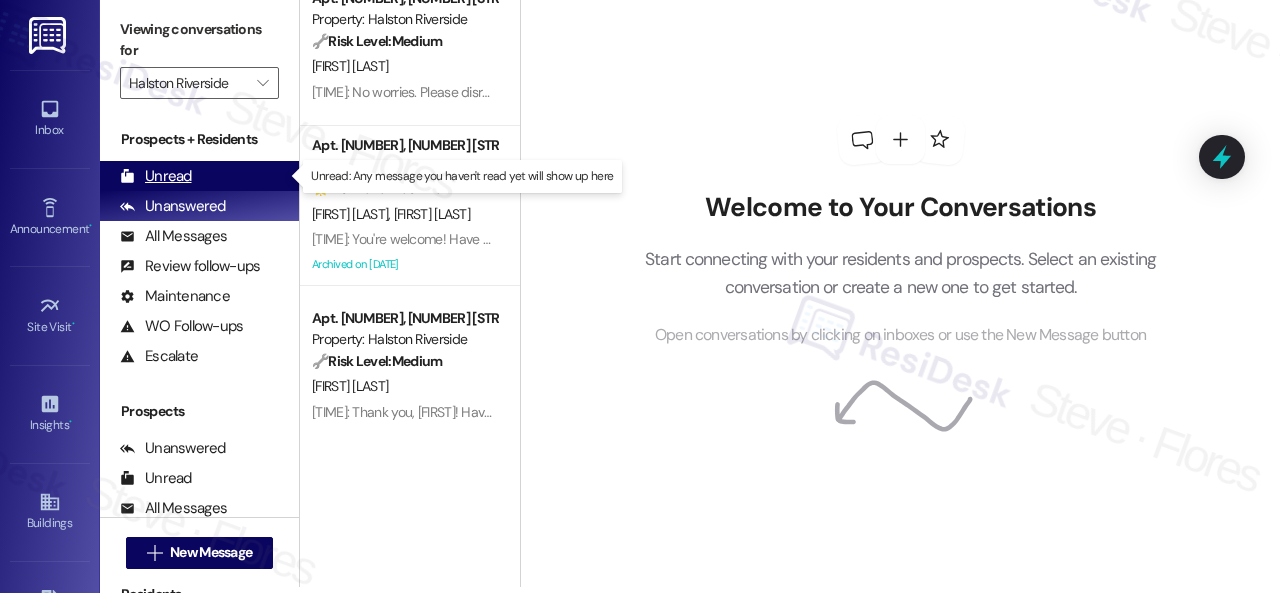 click on "Unread" at bounding box center (156, 176) 